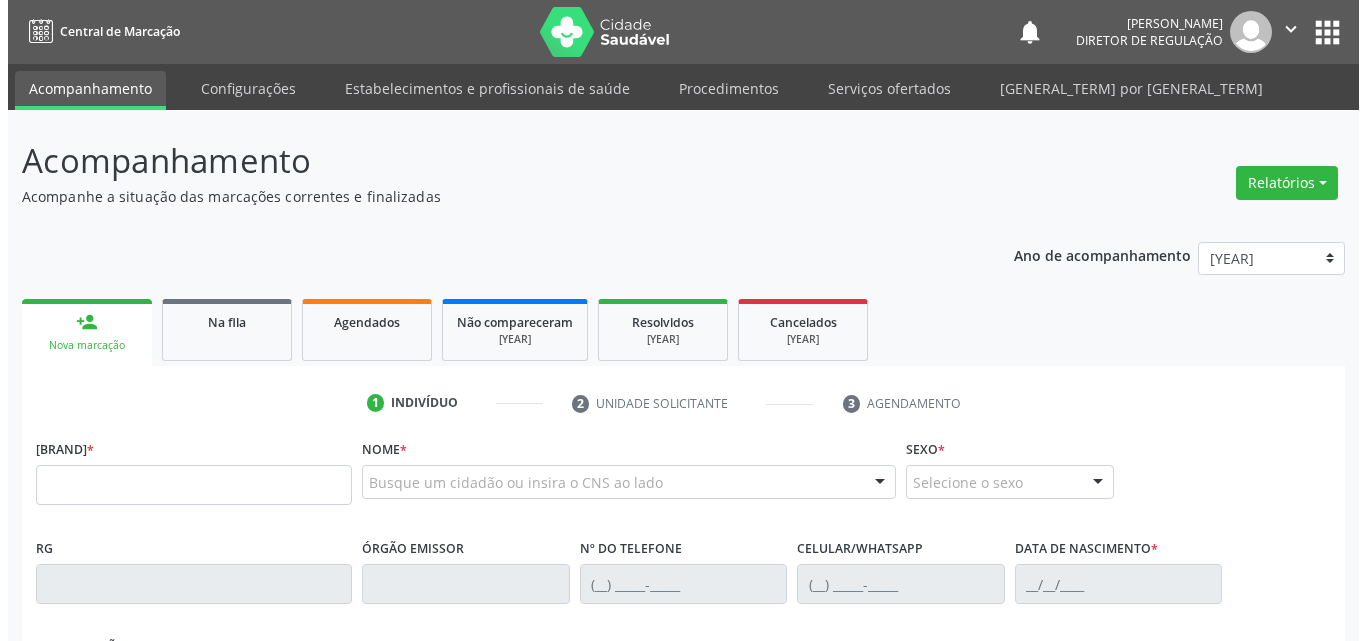 scroll, scrollTop: 0, scrollLeft: 0, axis: both 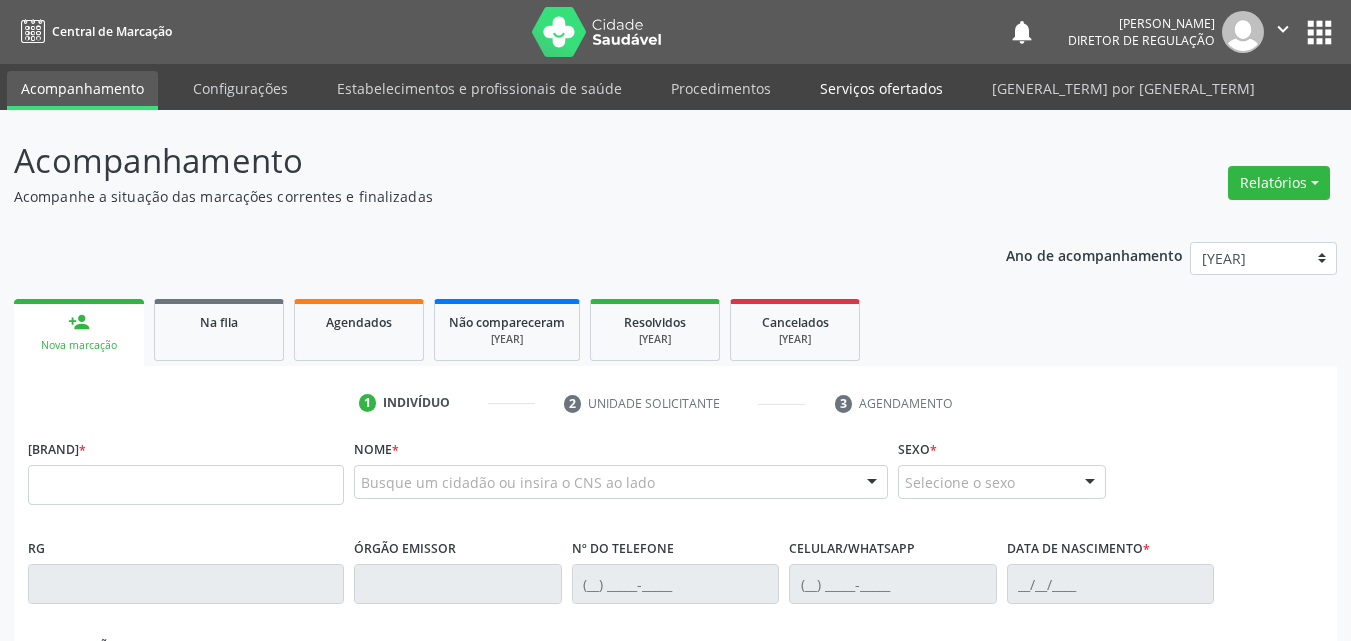 click on "Serviços ofertados" at bounding box center (881, 88) 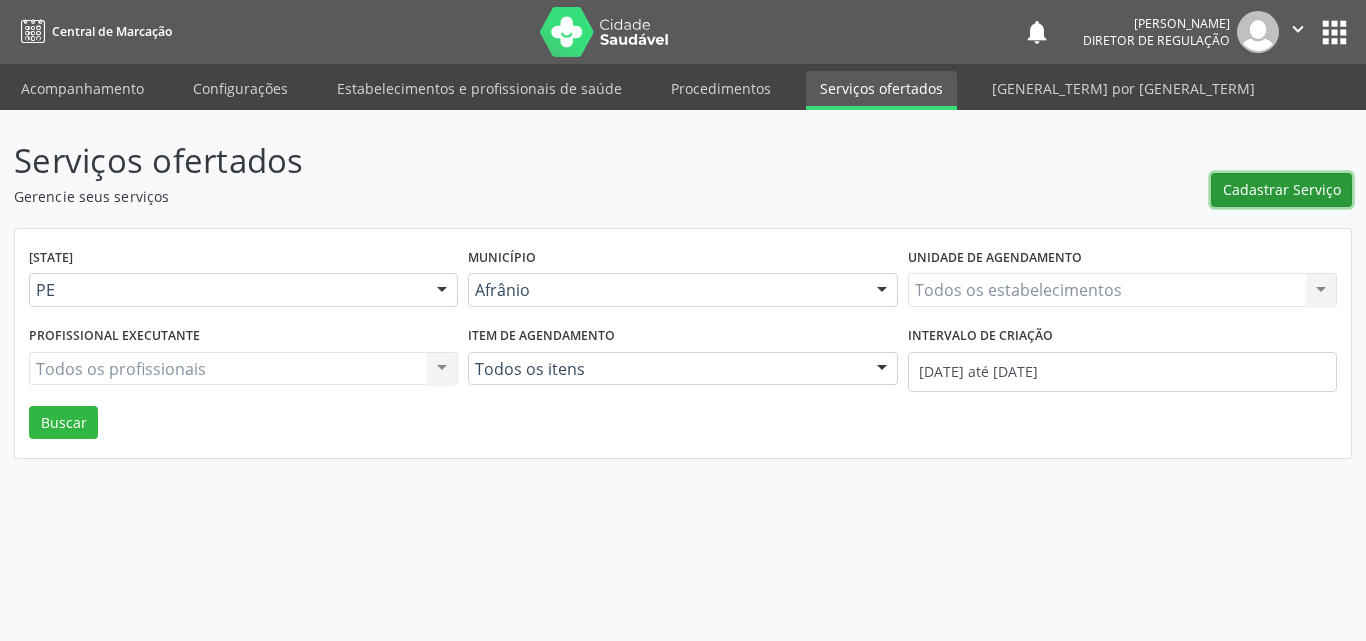 click on "Cadastrar Serviço" at bounding box center (1282, 189) 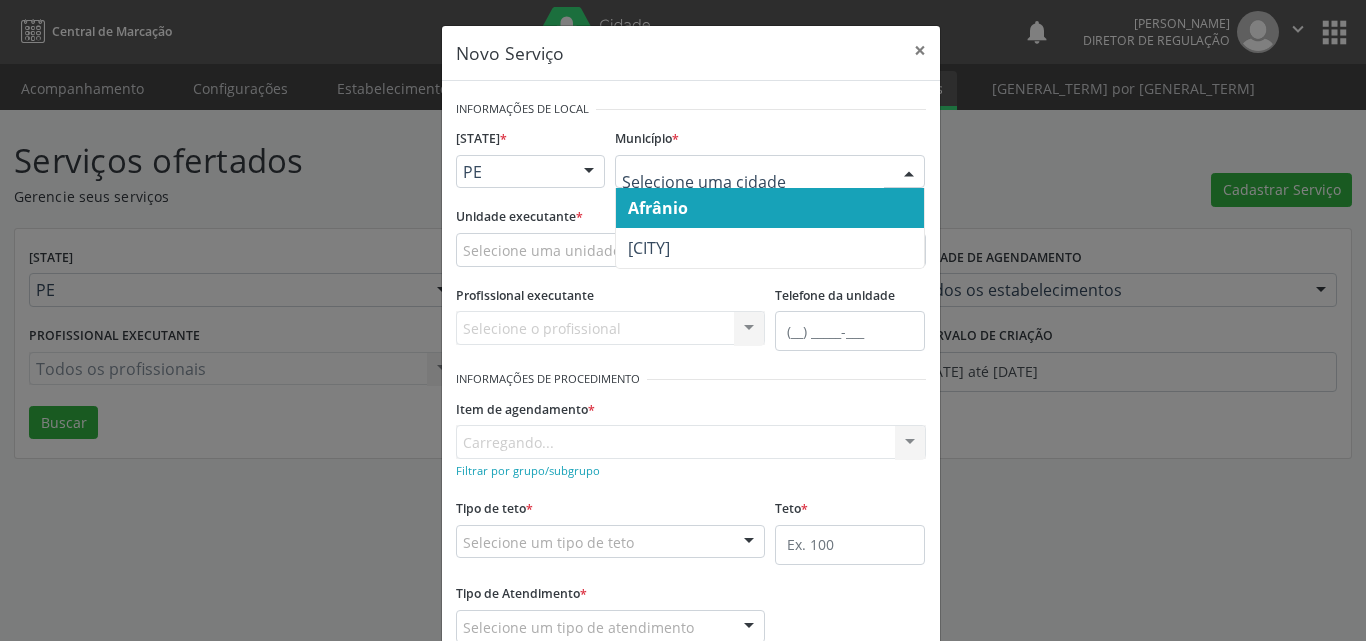click on "Afrânio" at bounding box center (770, 208) 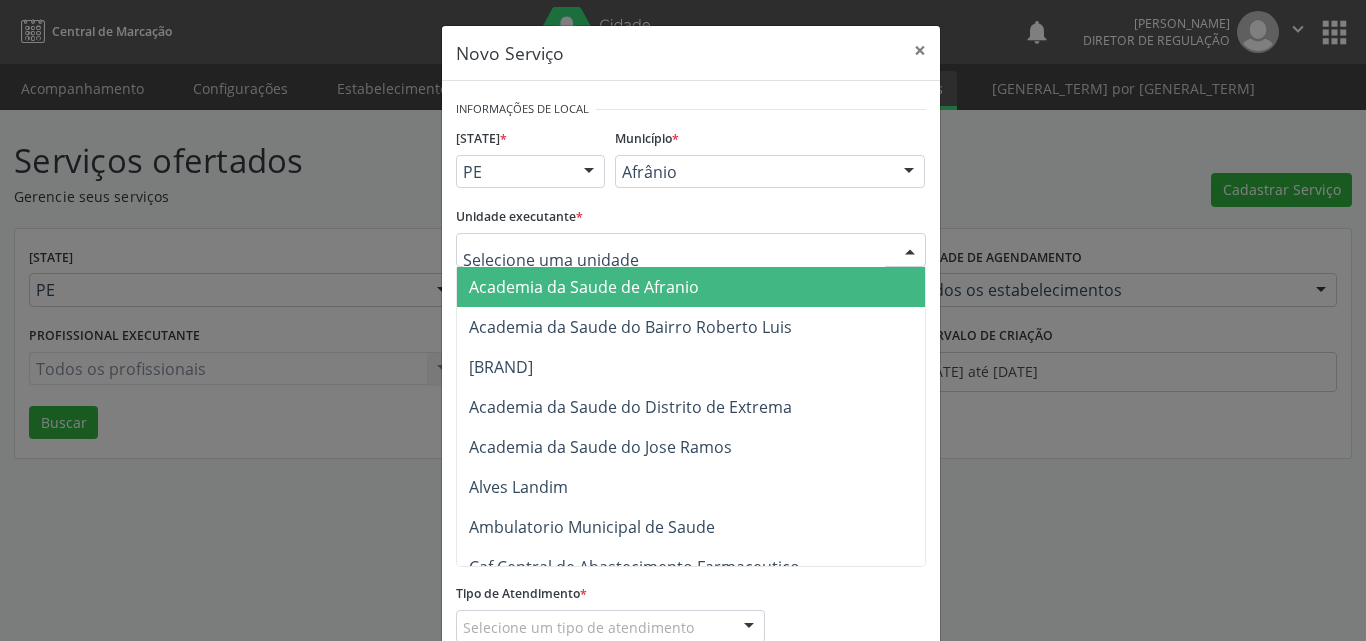 click at bounding box center [691, 250] 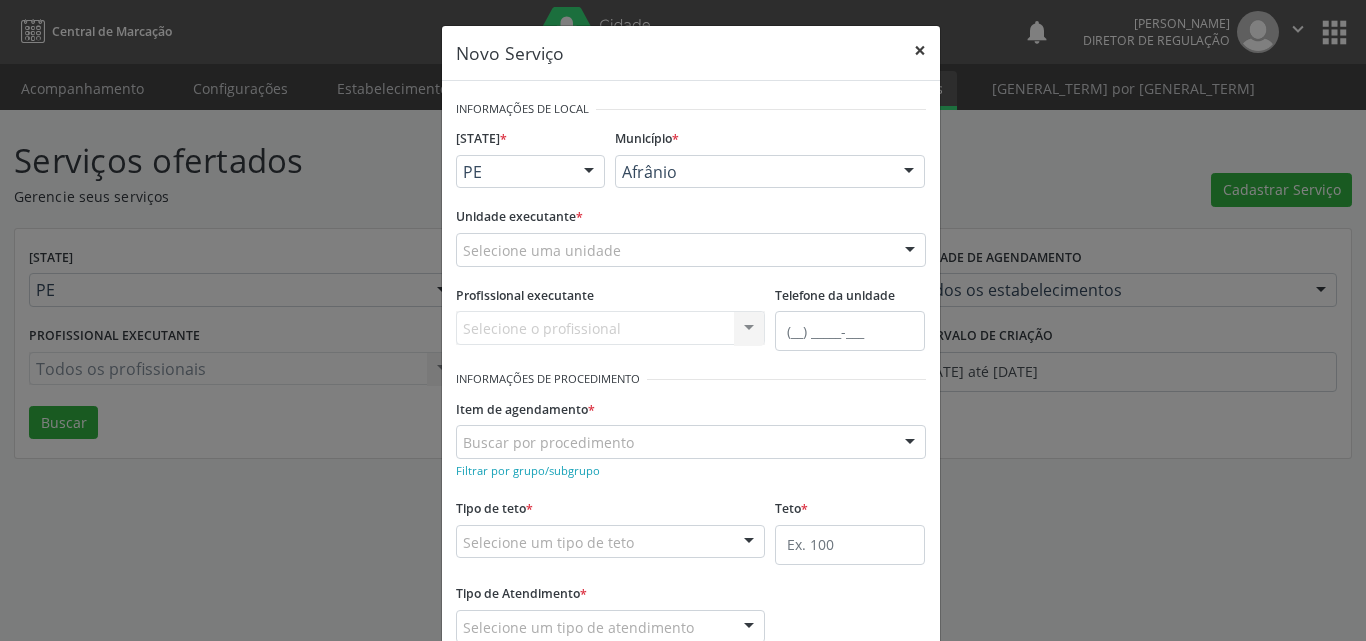 click on "×" at bounding box center (920, 50) 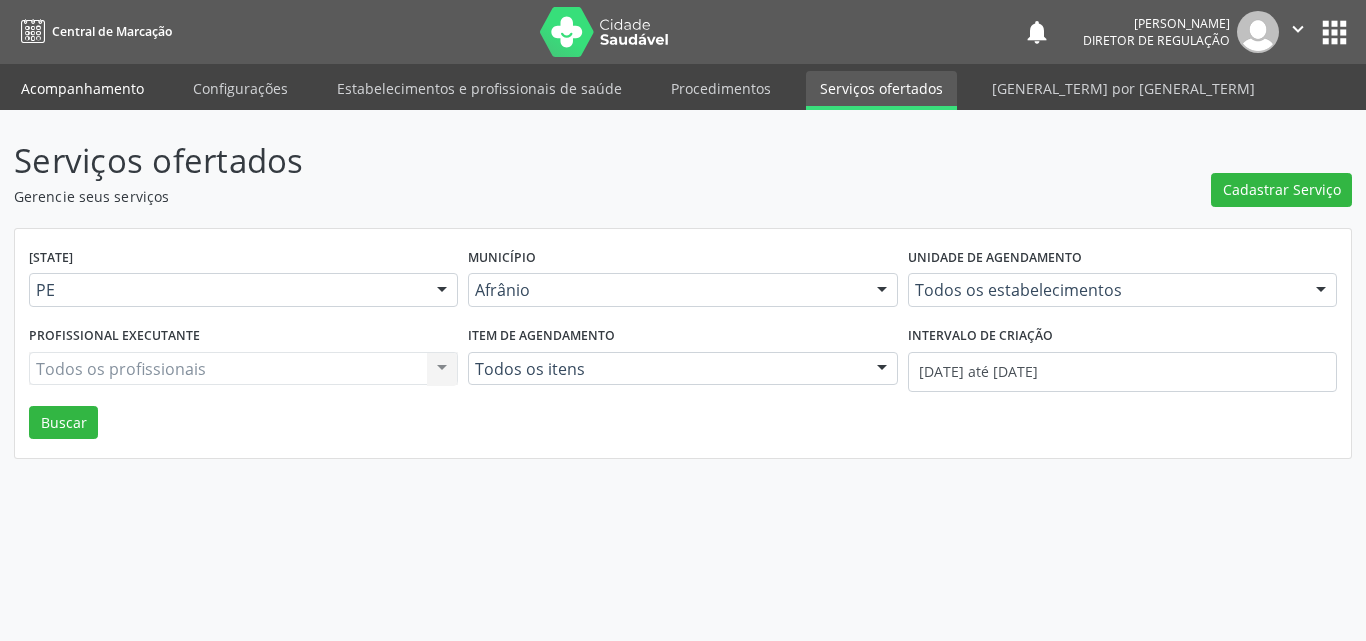 click on "Acompanhamento" at bounding box center [82, 88] 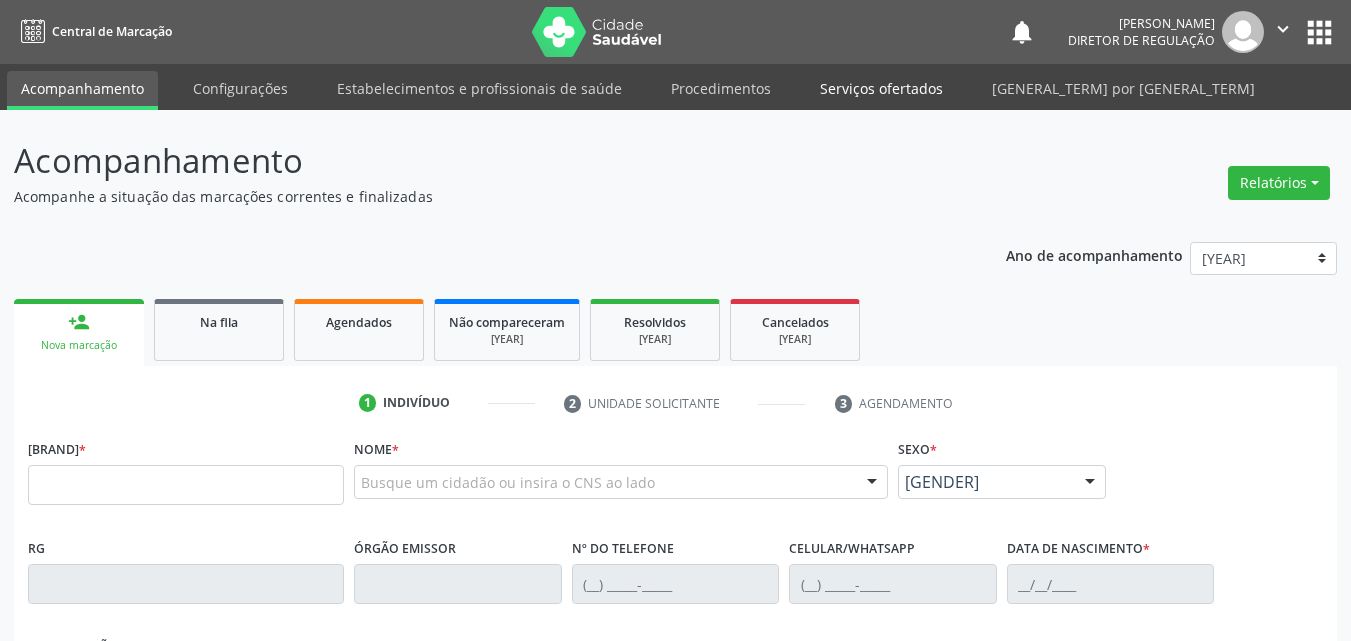 click on "Serviços ofertados" at bounding box center [881, 88] 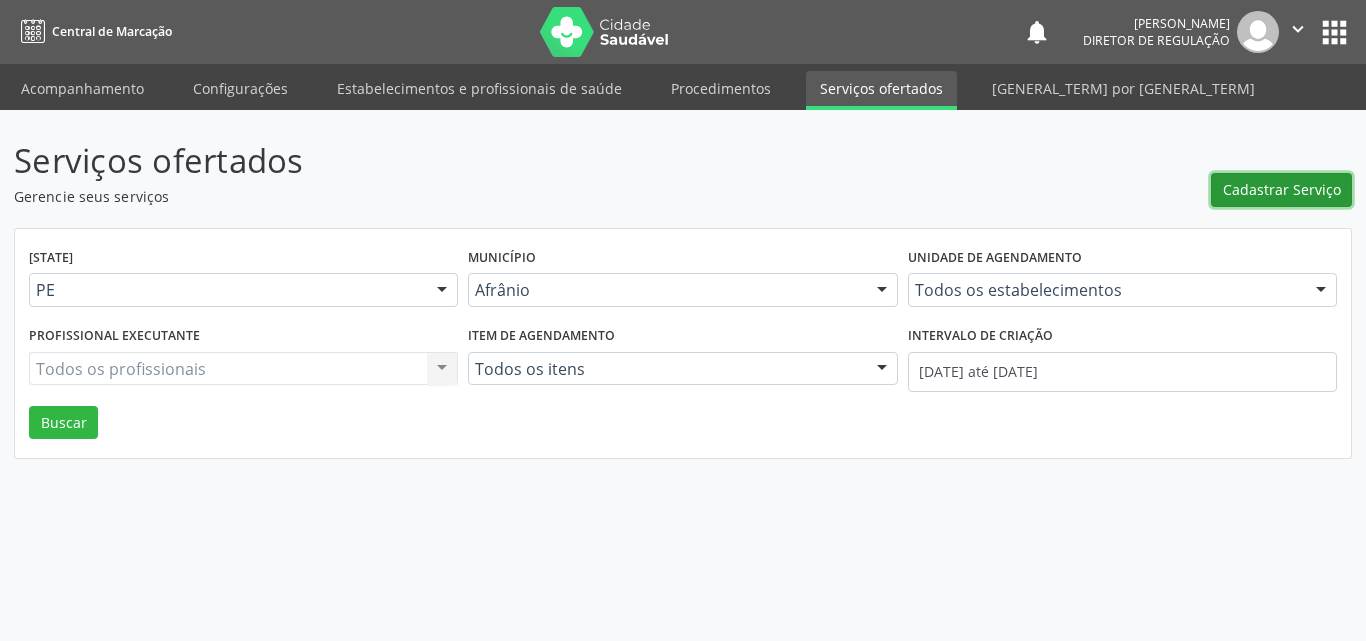 click on "Cadastrar Serviço" at bounding box center [1282, 189] 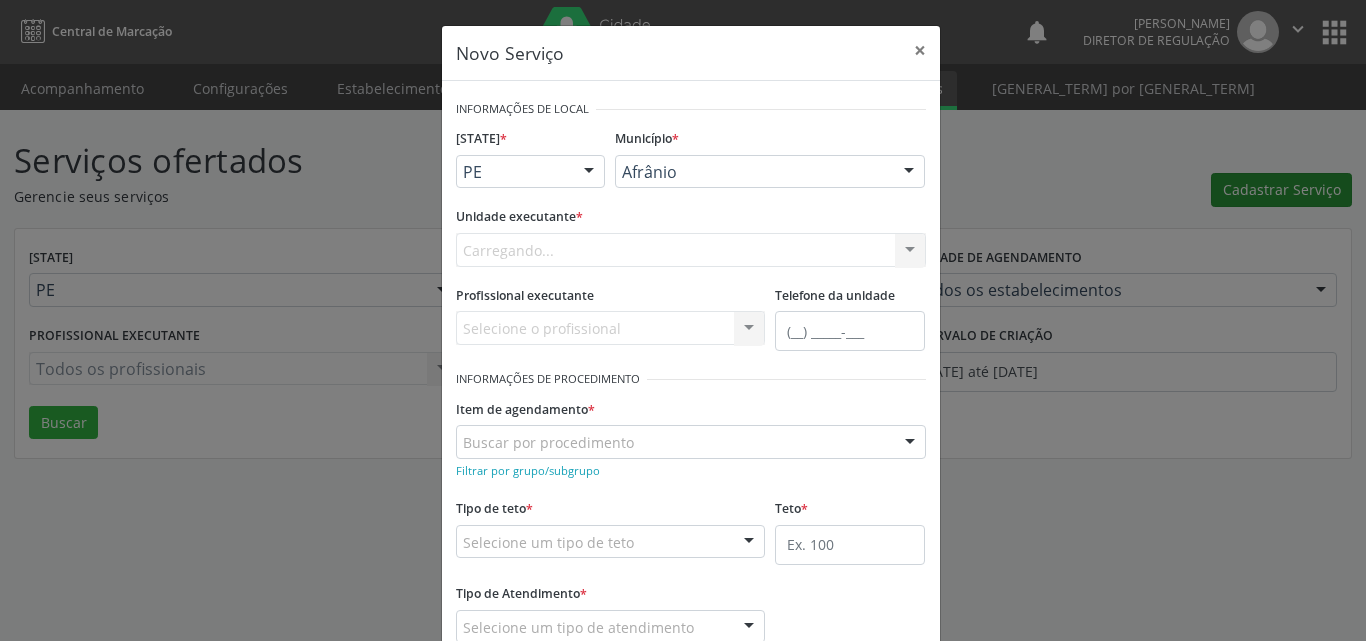 scroll, scrollTop: 0, scrollLeft: 0, axis: both 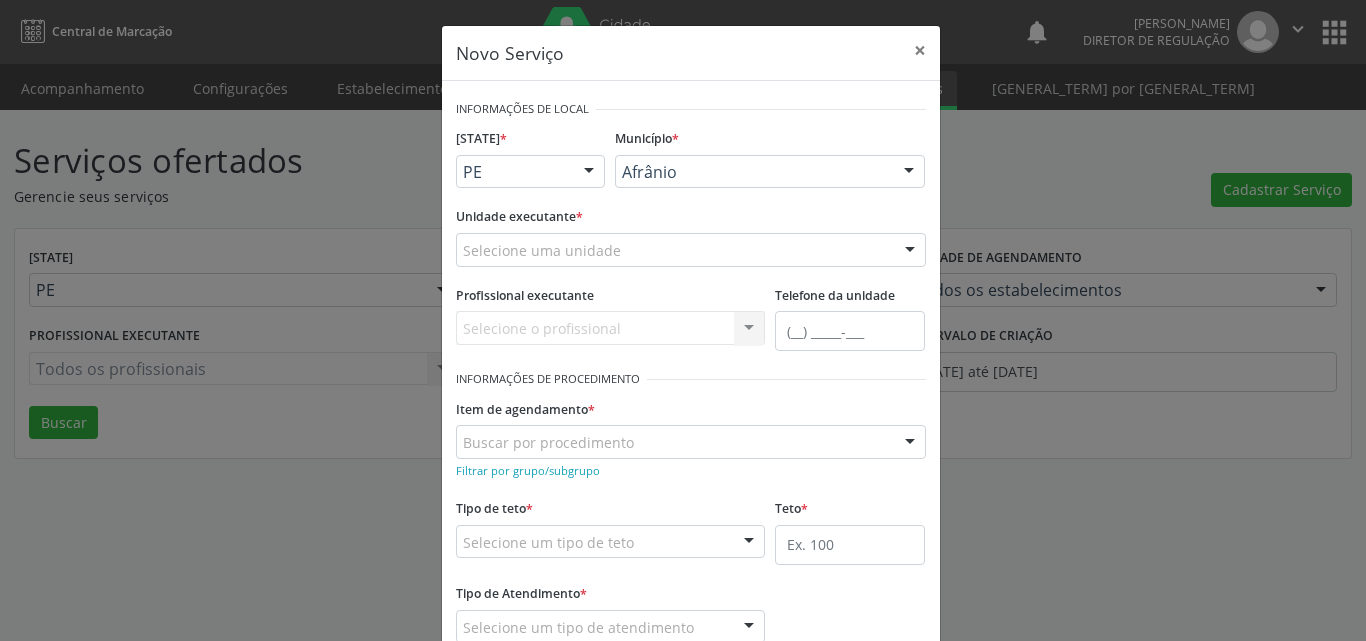 click on "Selecione uma unidade" at bounding box center (691, 250) 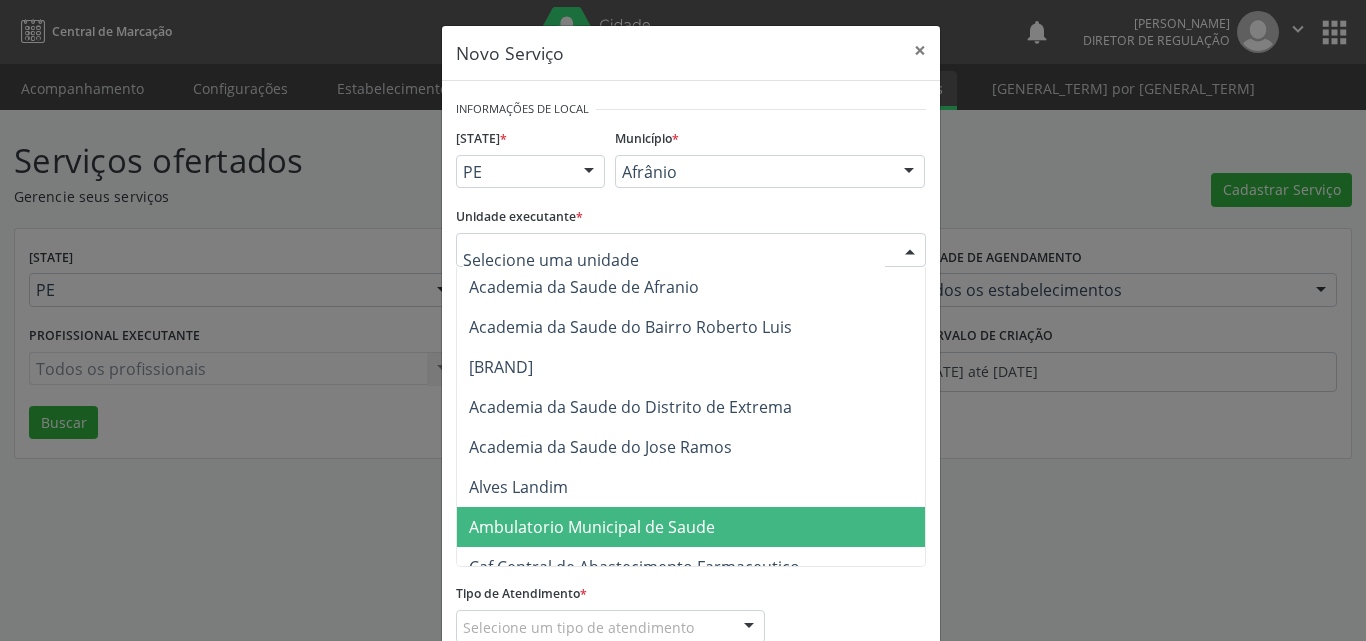 click on "Ambulatorio Municipal de Saude" at bounding box center [592, 527] 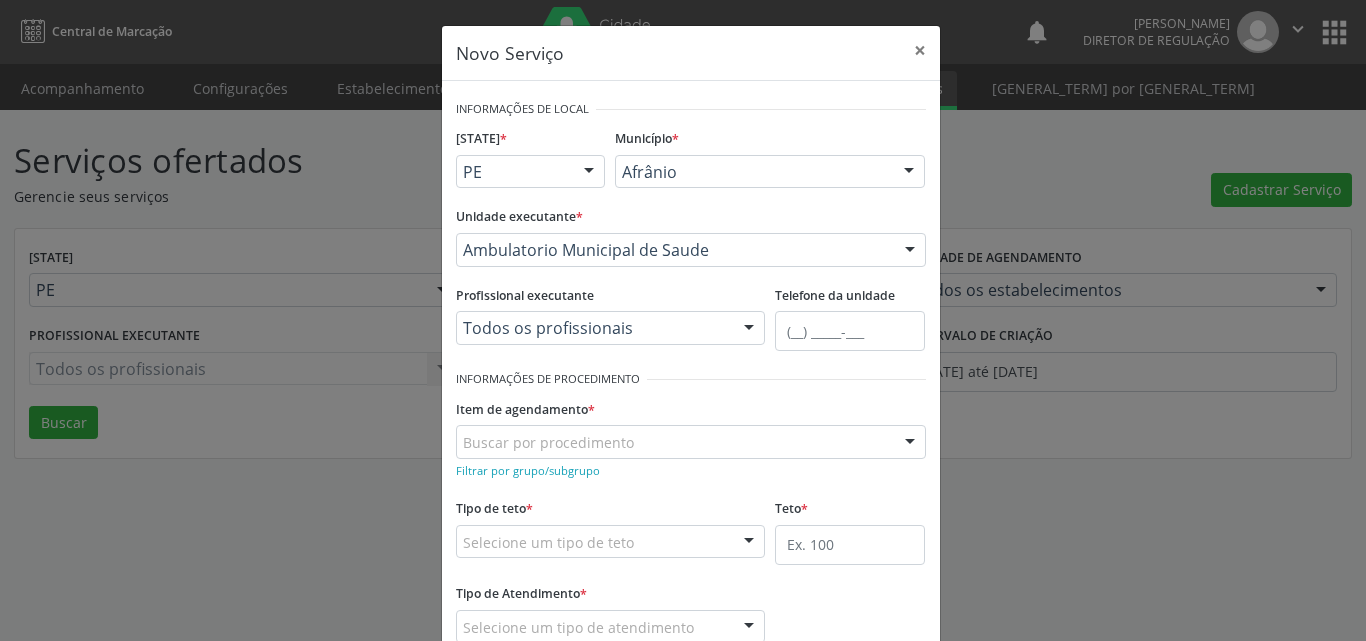 click on "Buscar por procedimento" at bounding box center [691, 250] 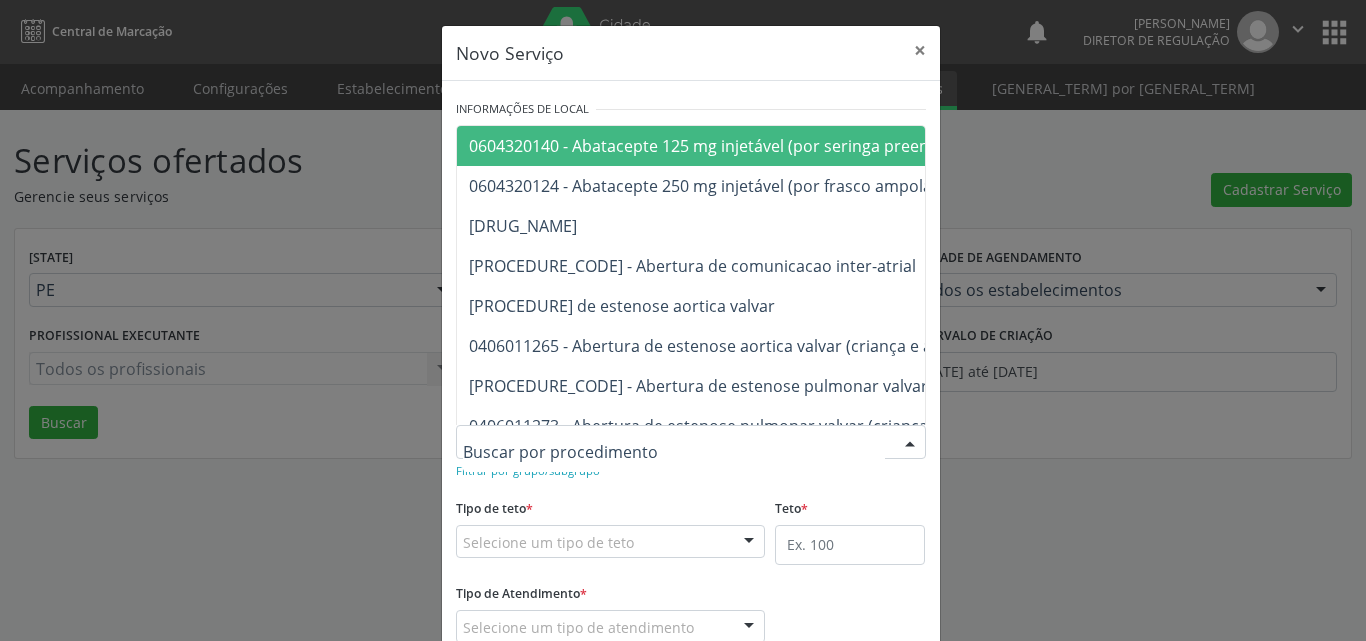 type on "[STATE]" 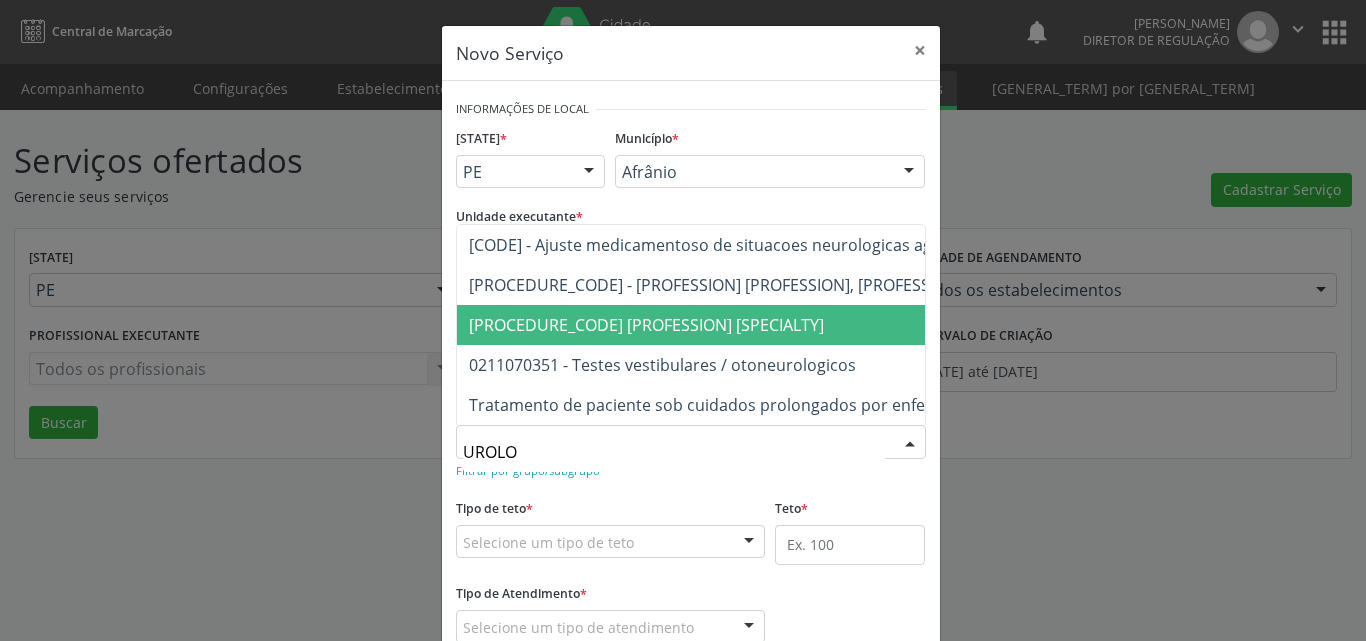 click on "[PROCEDURE_CODE] [PROFESSION] [SPECIALTY]" at bounding box center (646, 325) 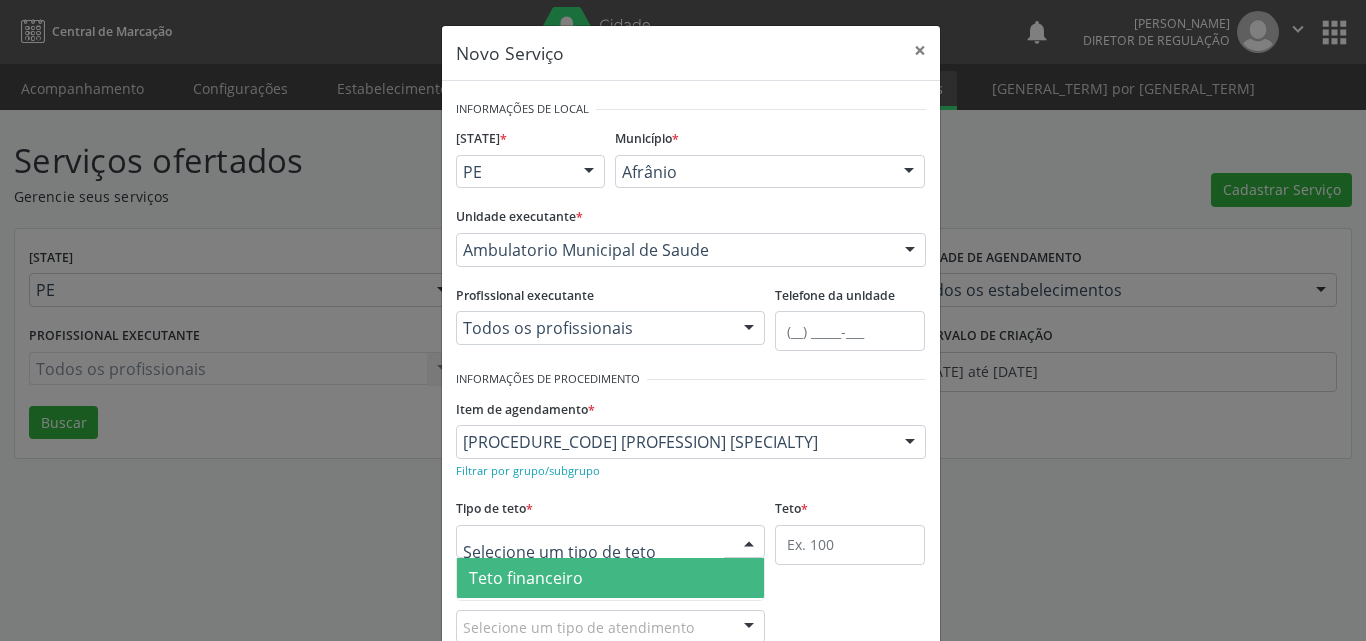 scroll, scrollTop: 132, scrollLeft: 0, axis: vertical 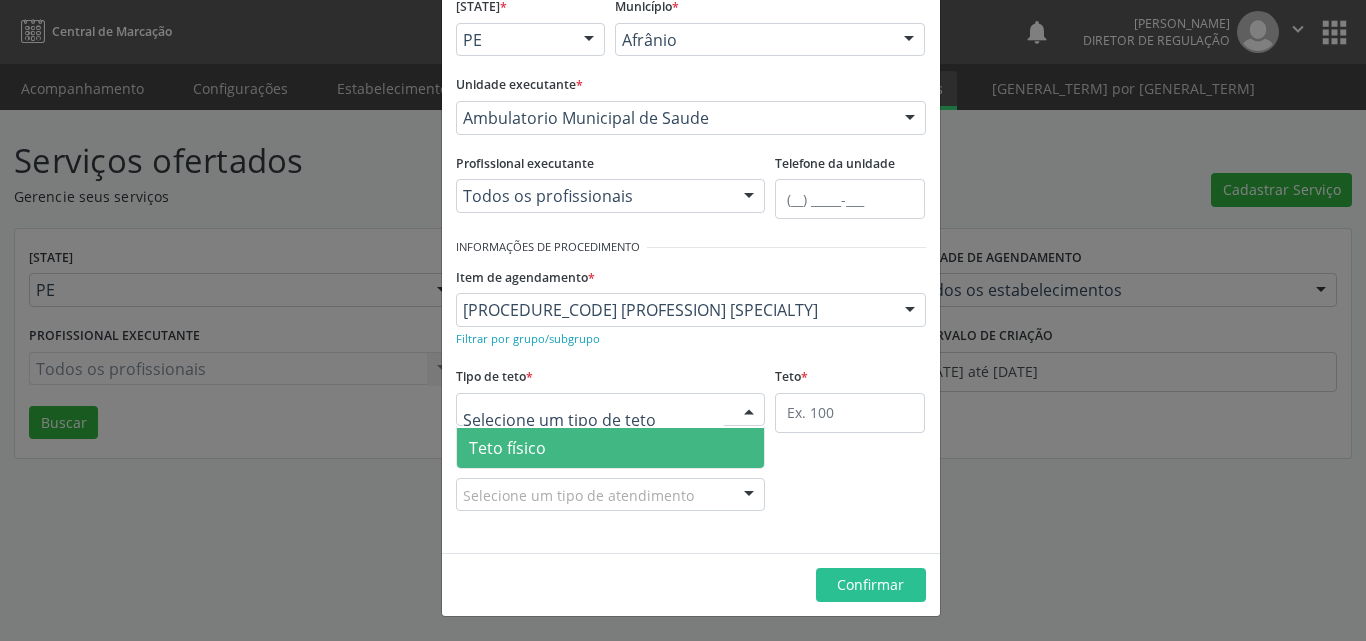 click on "Teto físico" at bounding box center (611, 448) 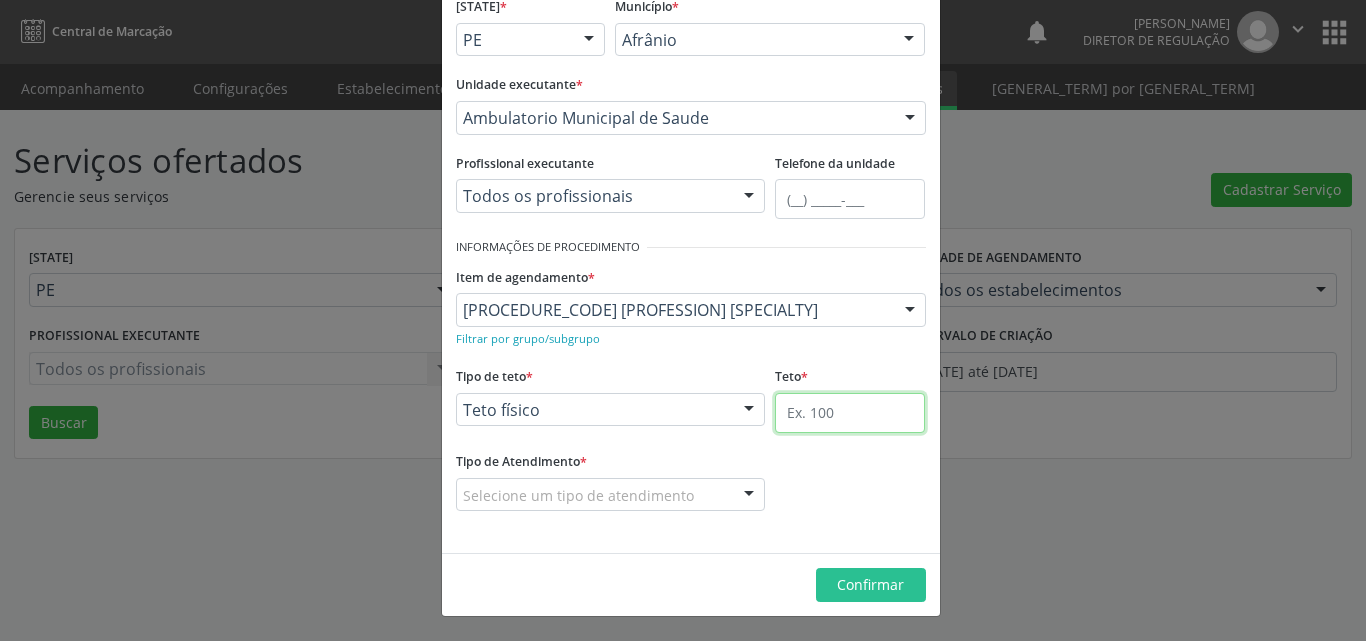 click at bounding box center [850, 413] 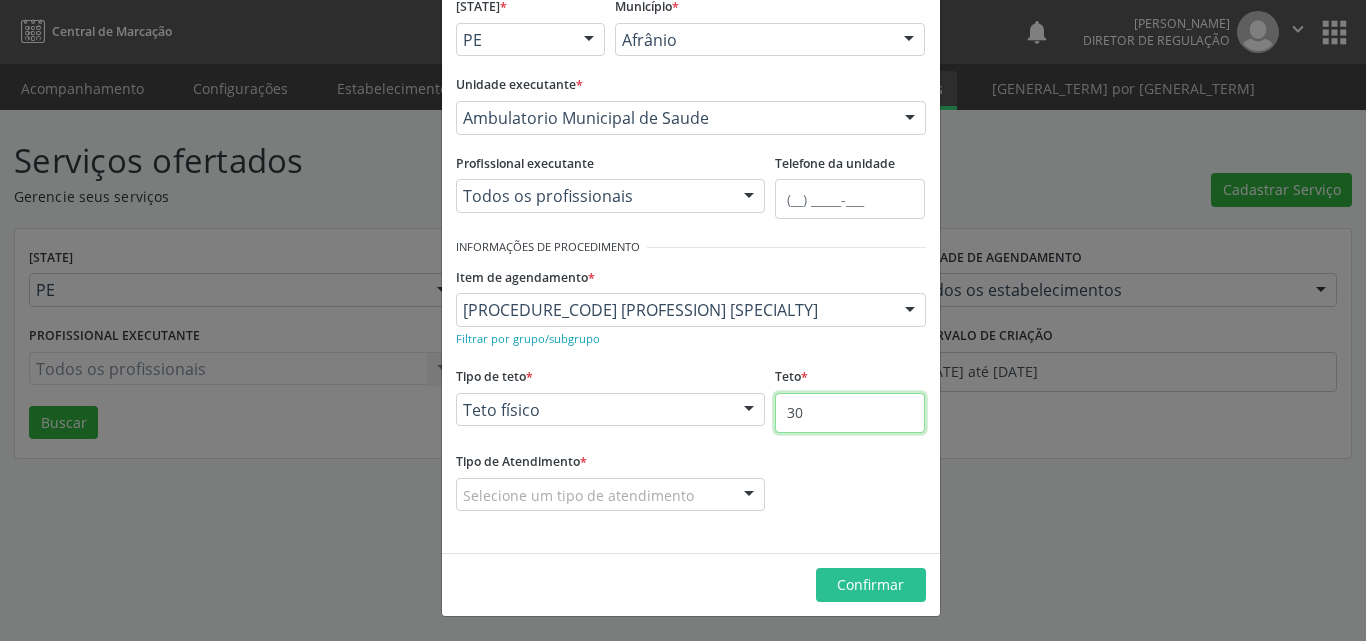 type on "30" 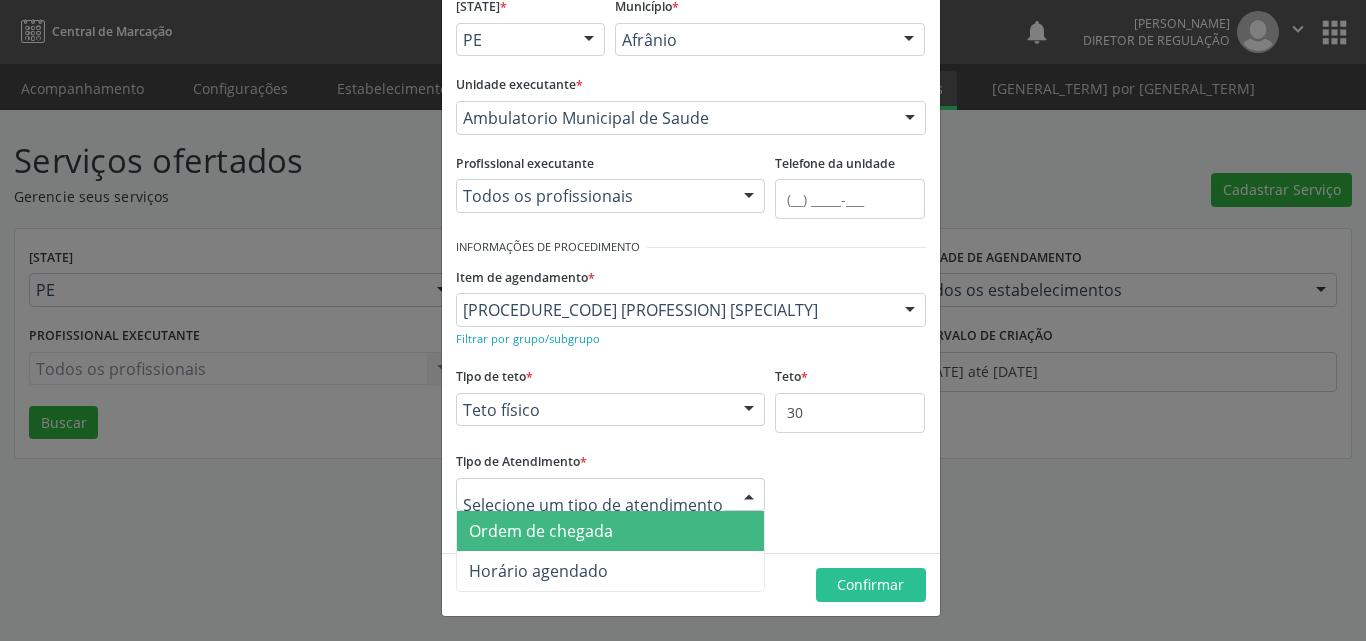 click at bounding box center [611, 495] 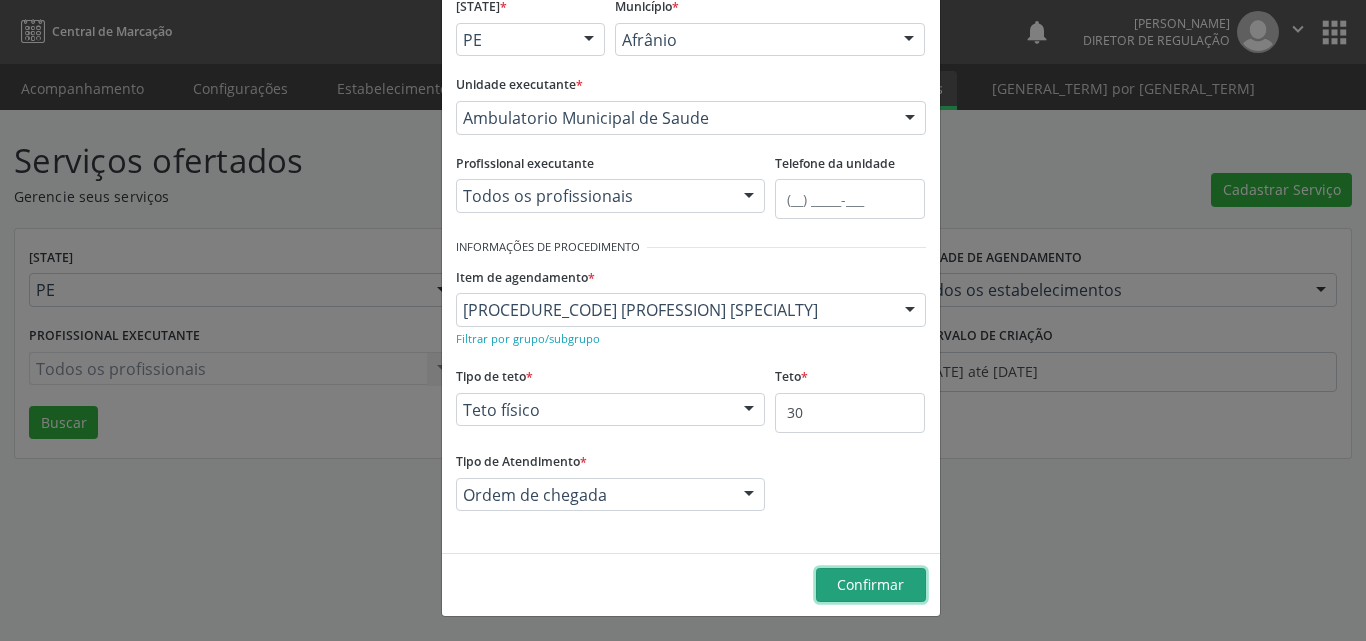 click on "Confirmar" at bounding box center (870, 584) 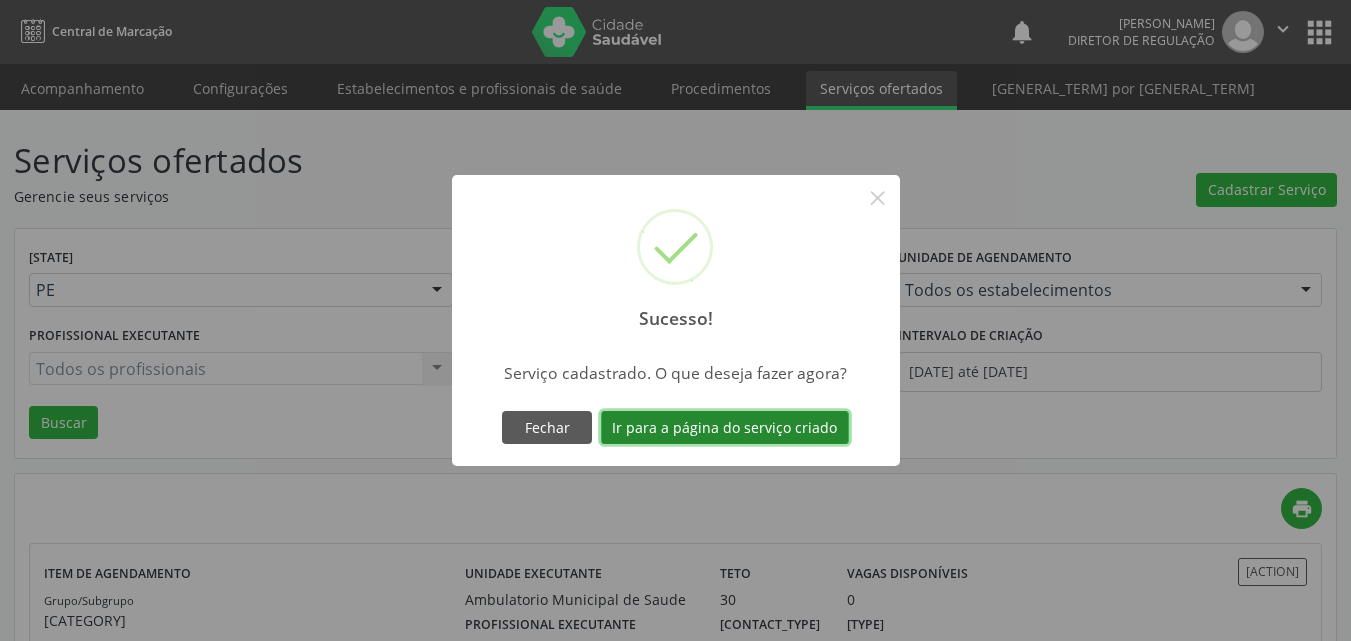 click on "Ir para a página do serviço criado" at bounding box center (725, 428) 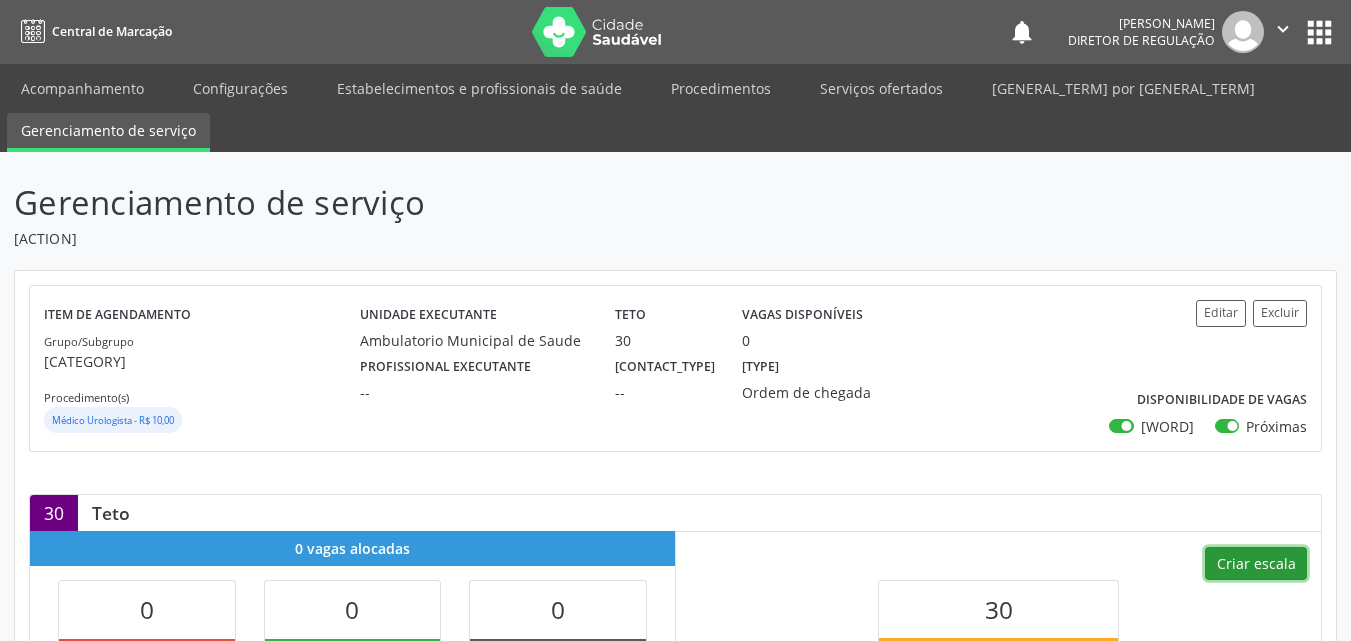 click on "Criar escala" at bounding box center [1256, 564] 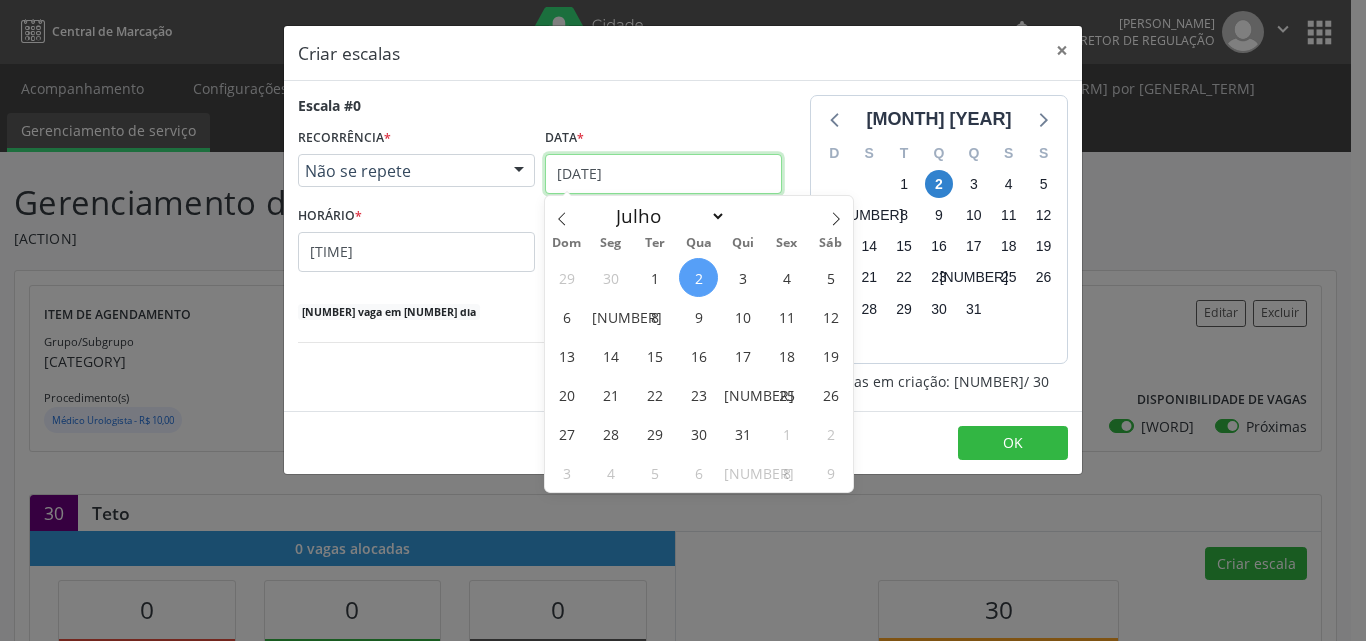 click on "[DATE]" at bounding box center [663, 174] 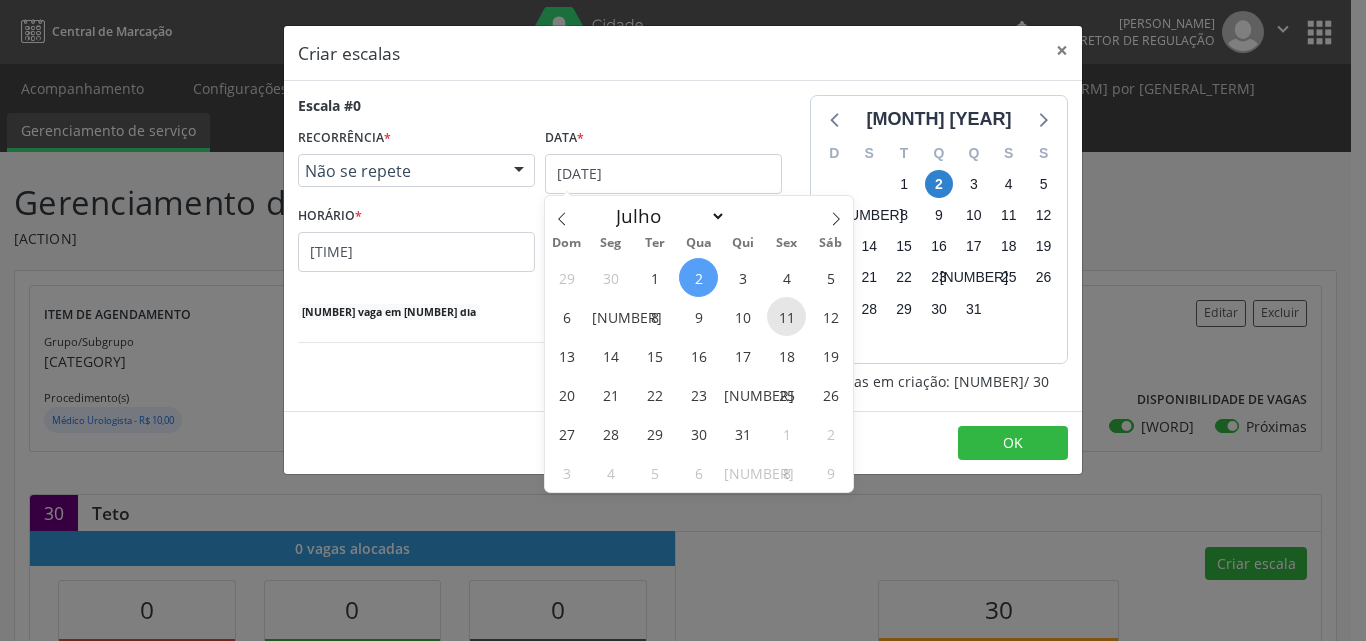 click on "11" at bounding box center [786, 316] 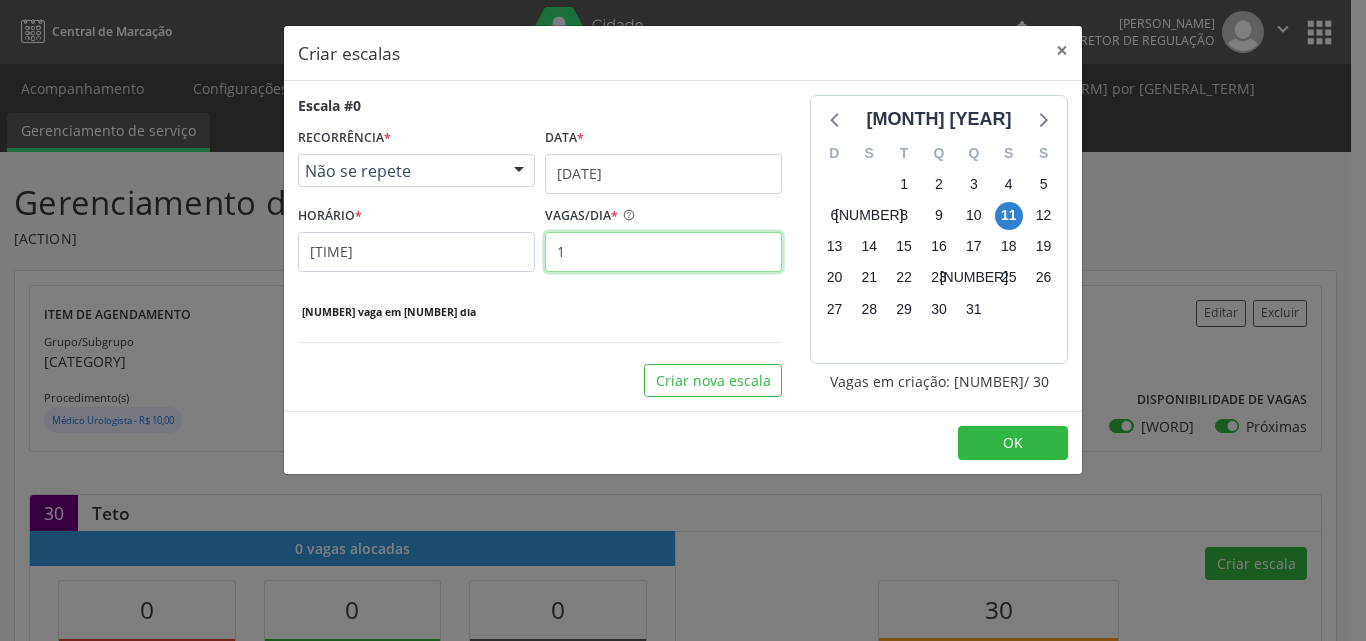 click on "1" at bounding box center (663, 252) 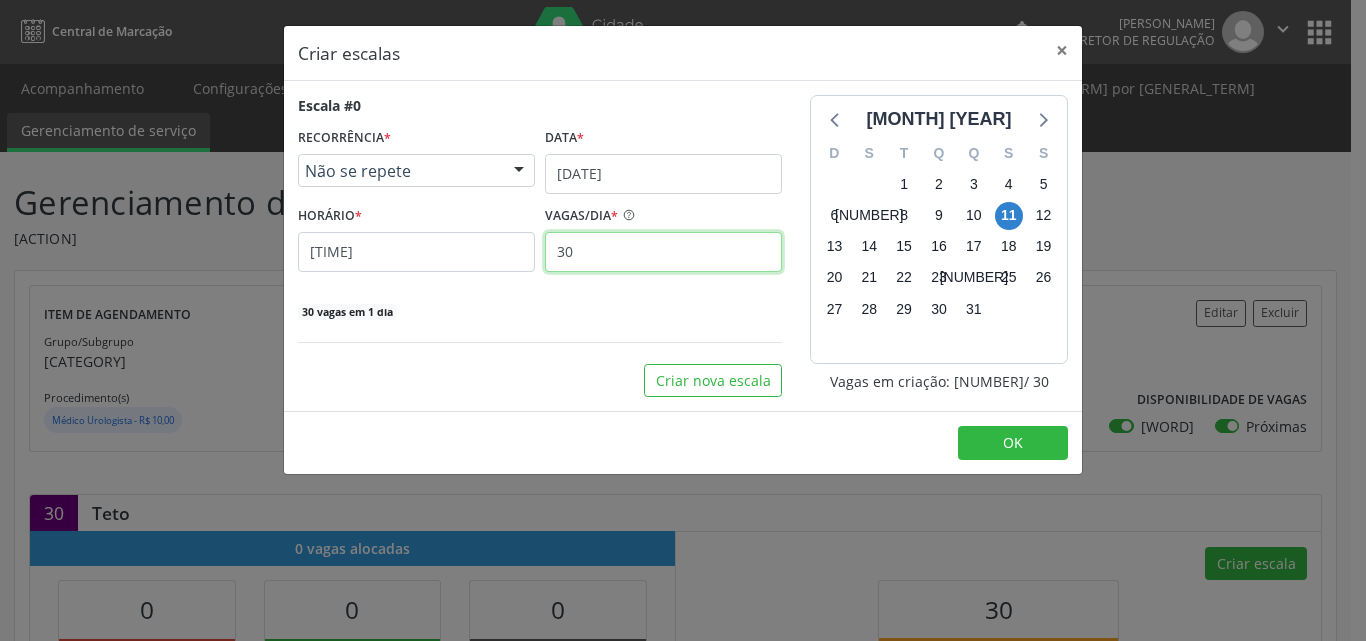 type on "30" 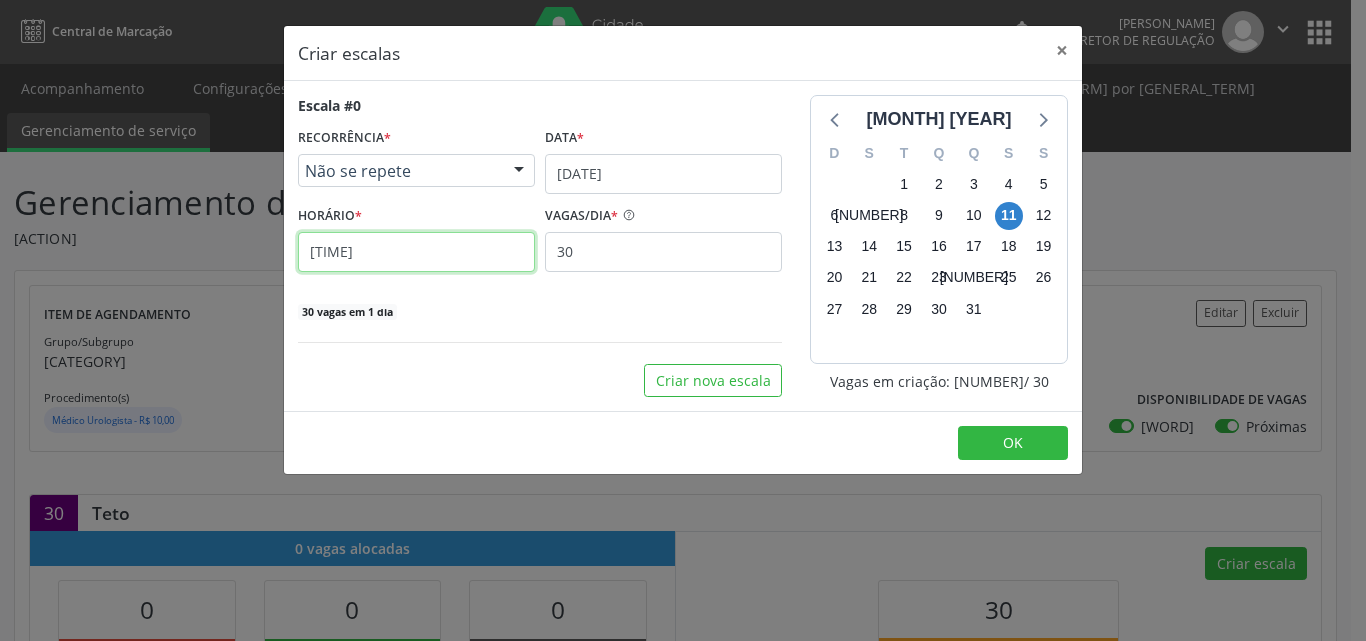 click on "[TIME]" at bounding box center [416, 252] 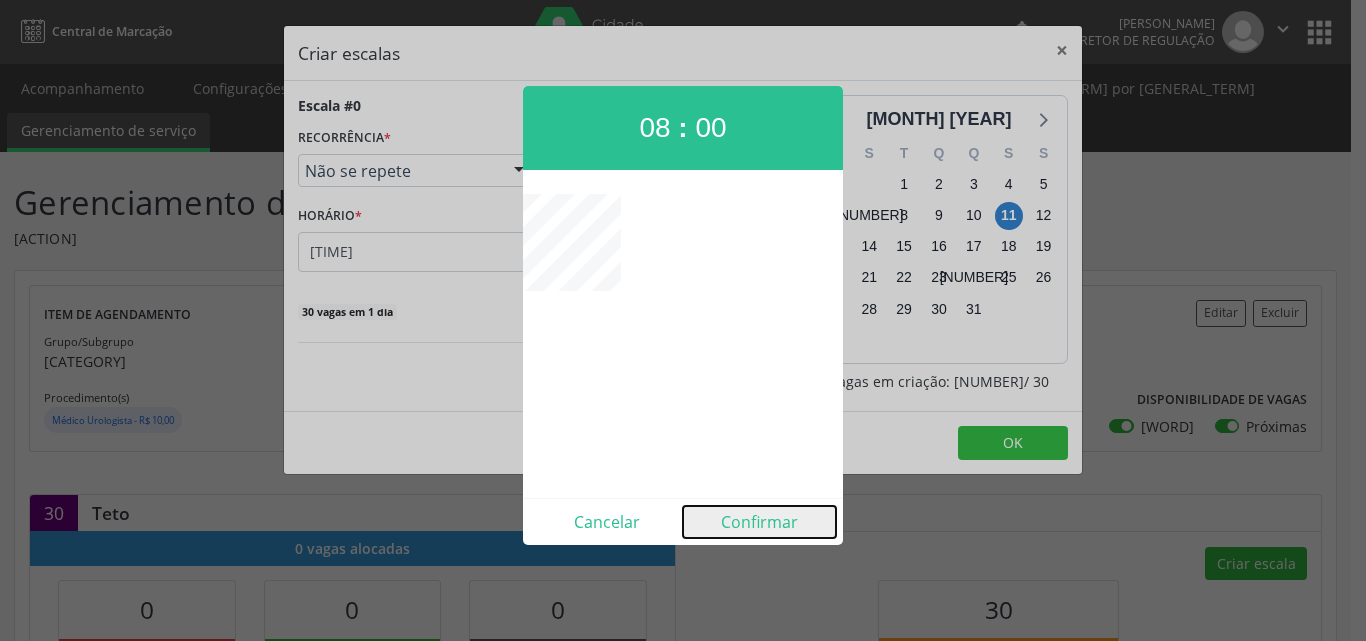 click on "Confirmar" at bounding box center (759, 522) 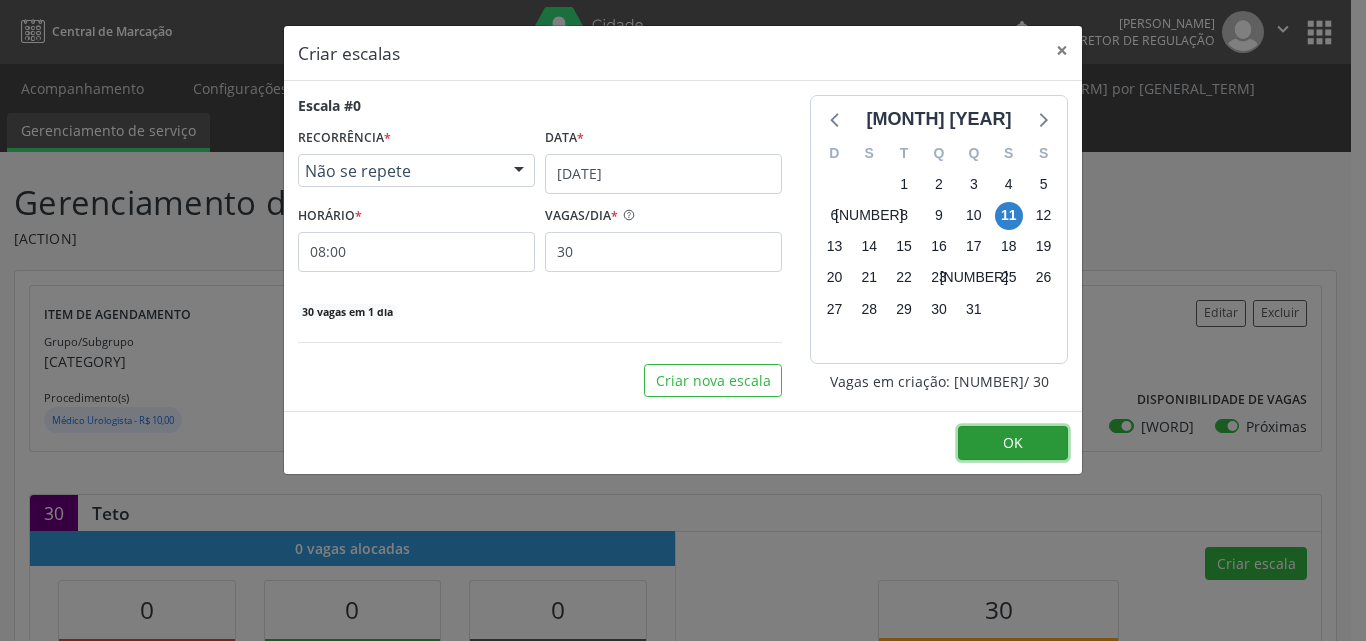 click on "OK" at bounding box center [1013, 443] 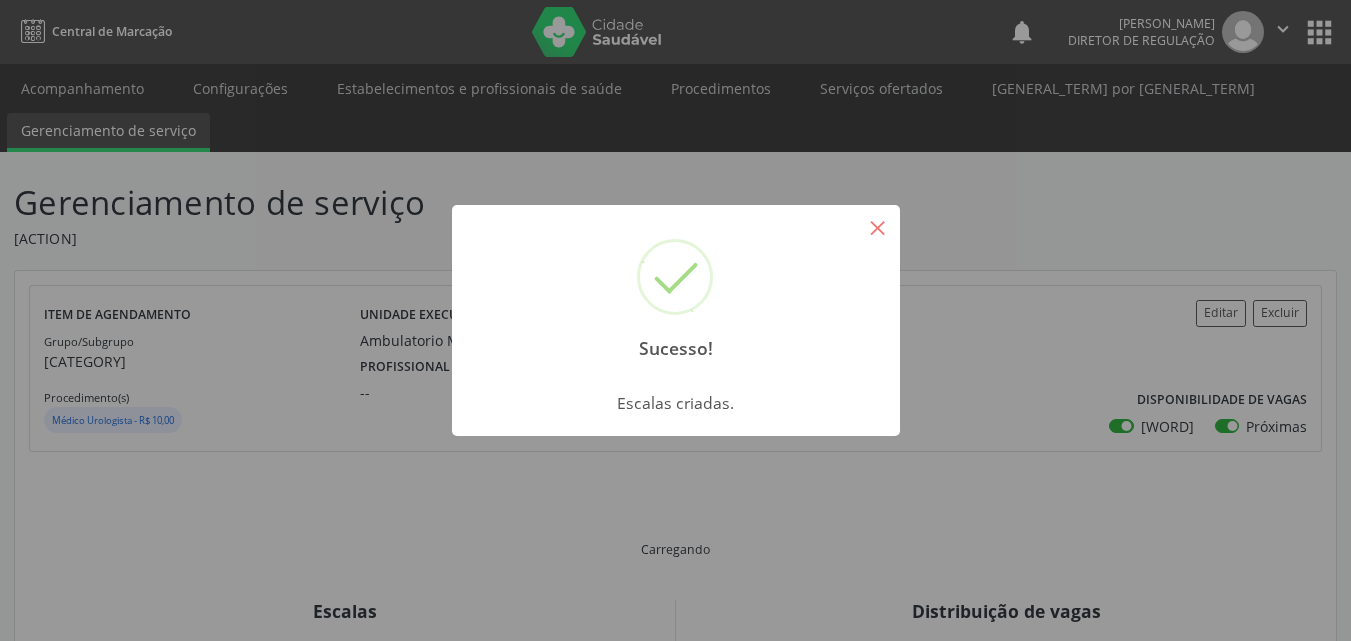 click on "×" at bounding box center [878, 227] 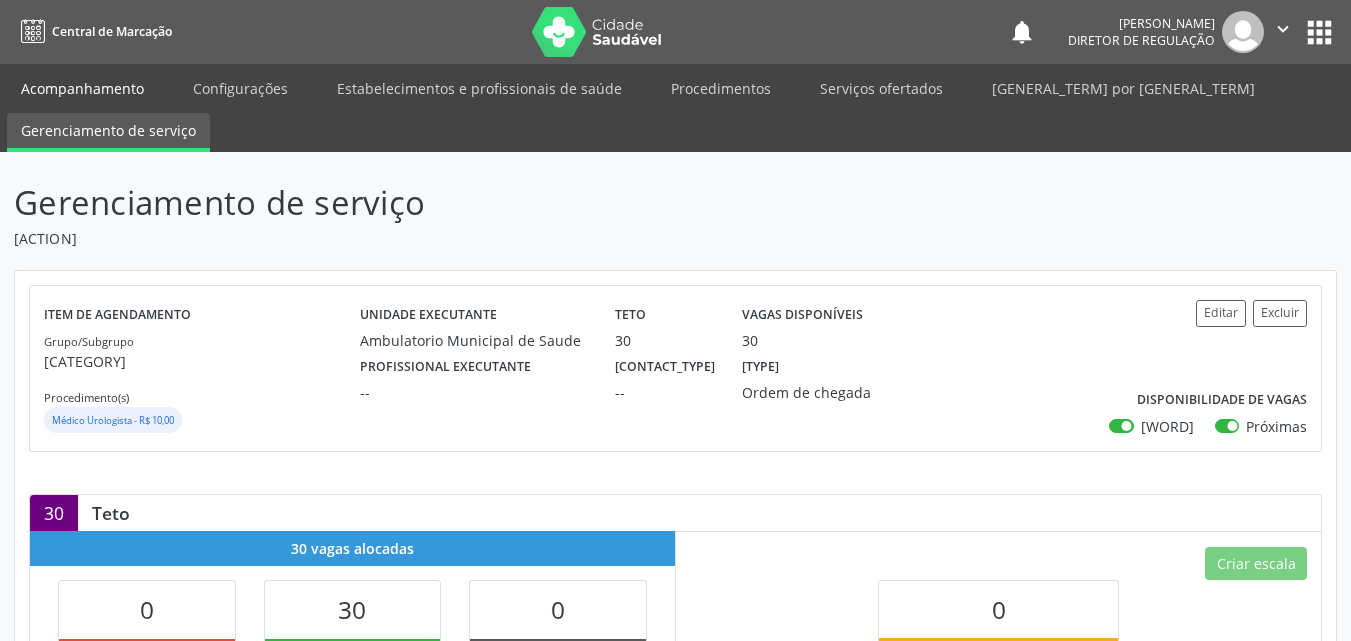 click on "Acompanhamento" at bounding box center (82, 88) 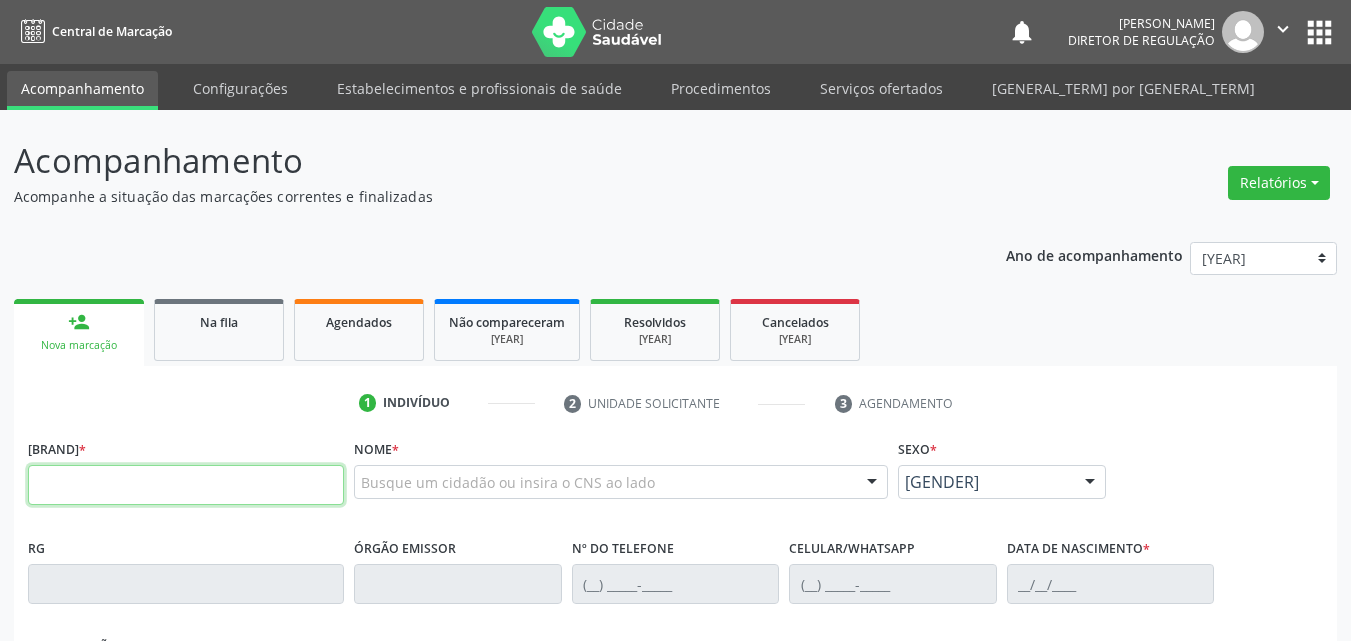 click at bounding box center [186, 485] 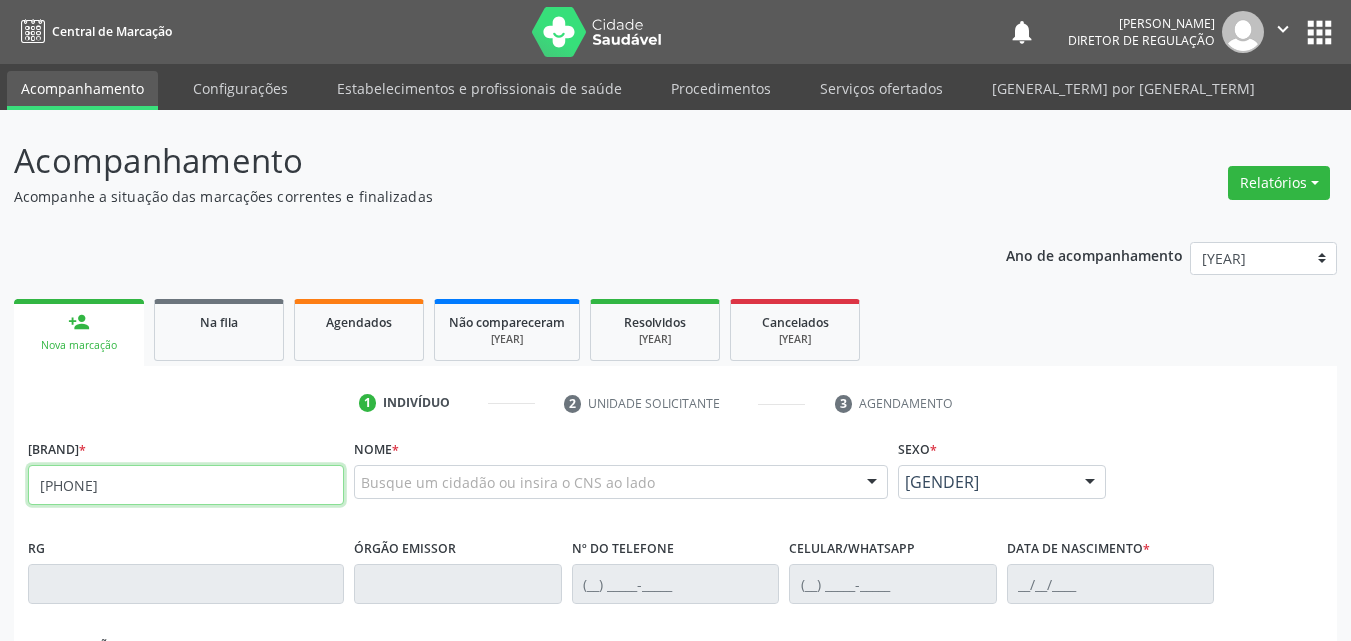 type on "[PHONE]" 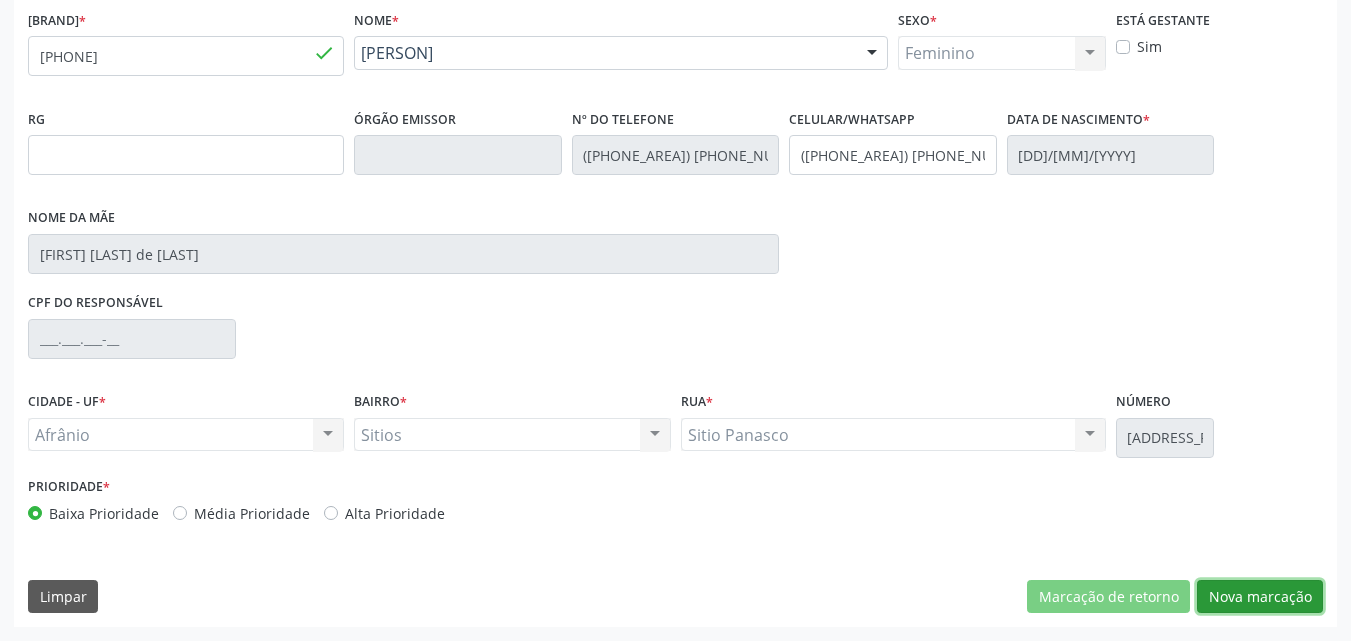 click on "Nova marcação" at bounding box center (1108, 597) 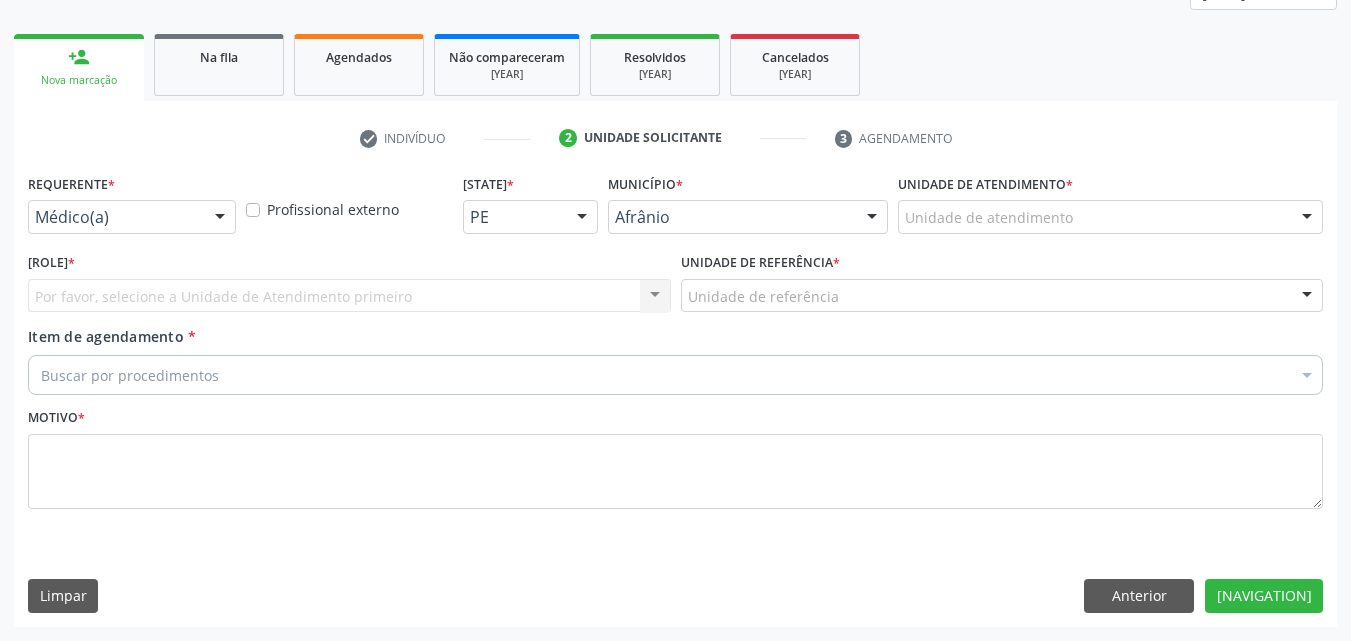 scroll, scrollTop: 265, scrollLeft: 0, axis: vertical 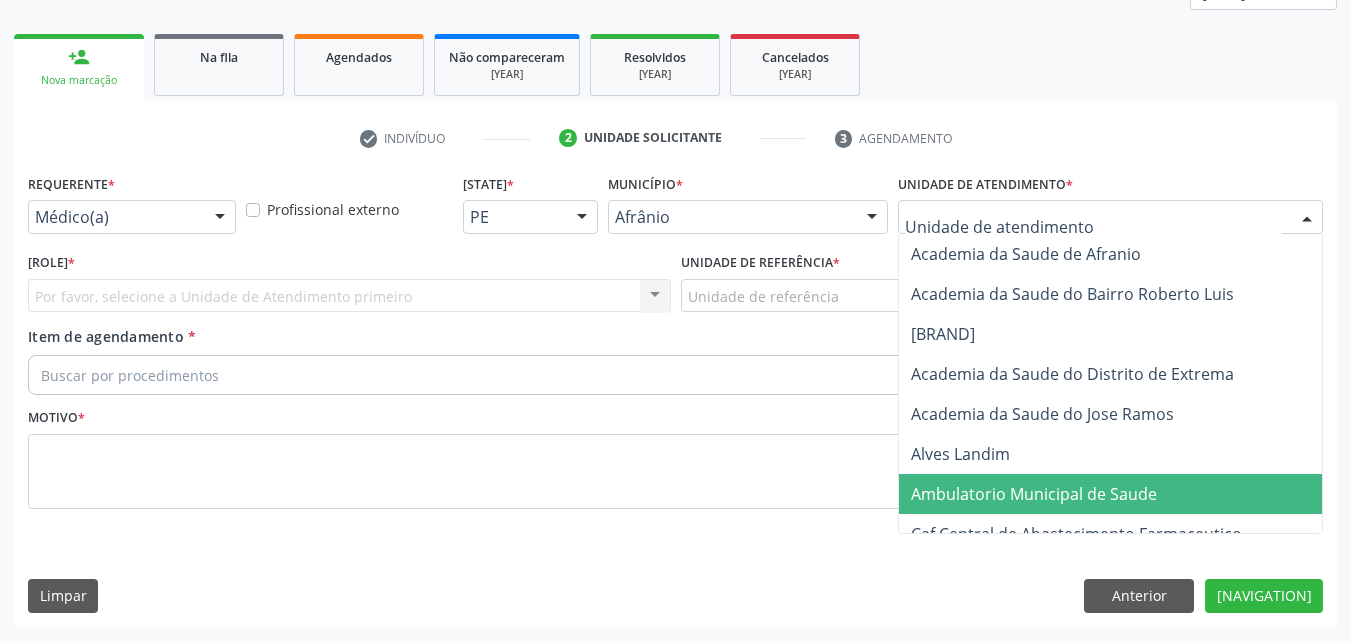 click on "Ambulatorio Municipal de Saude" at bounding box center (1034, 494) 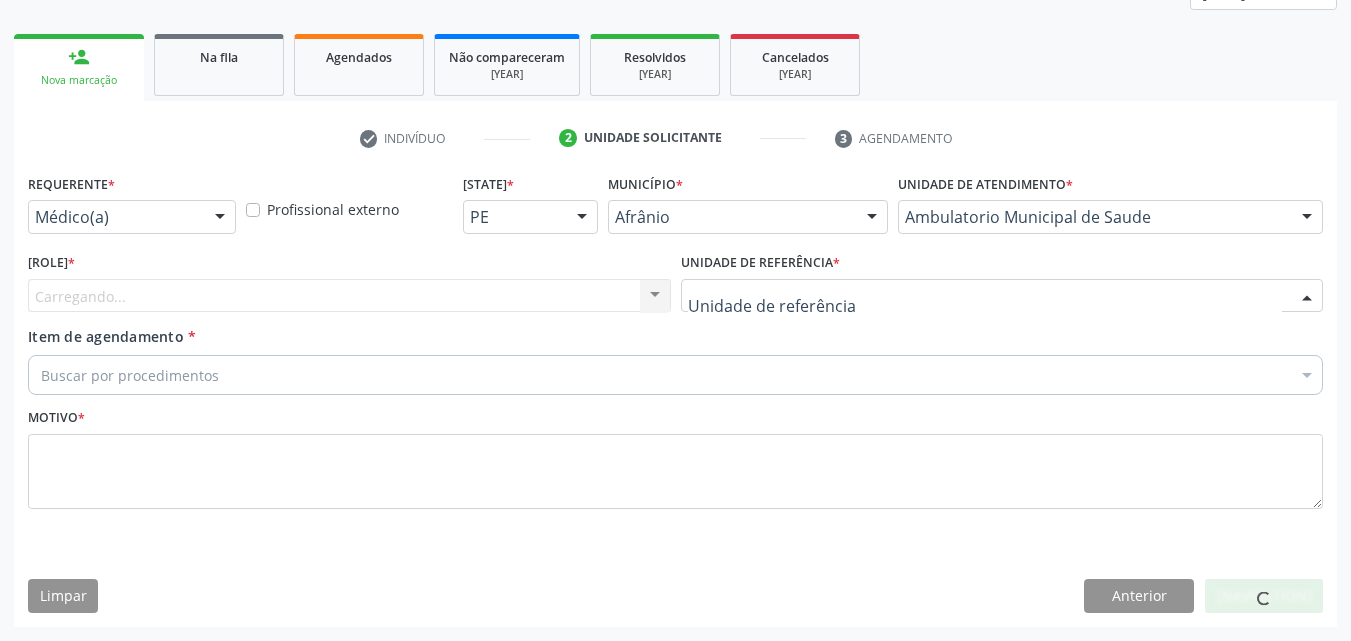 click at bounding box center [1002, 296] 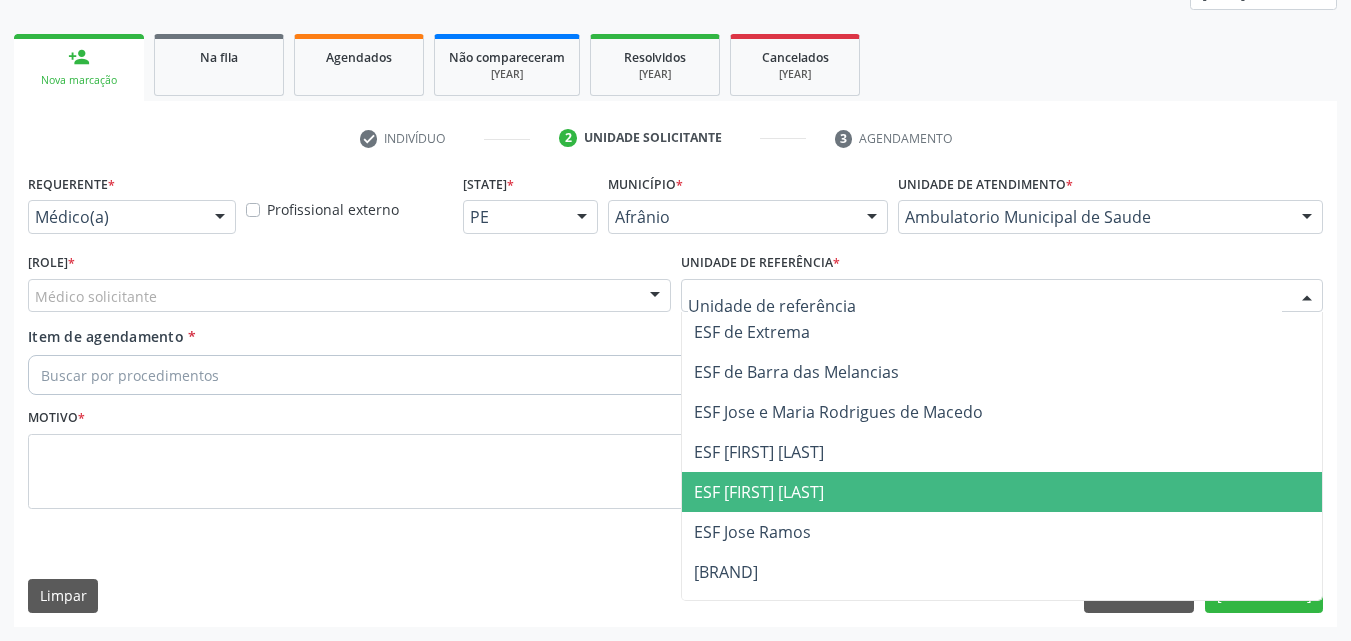 click on "ESF [FIRST] [LAST]" at bounding box center [1002, 492] 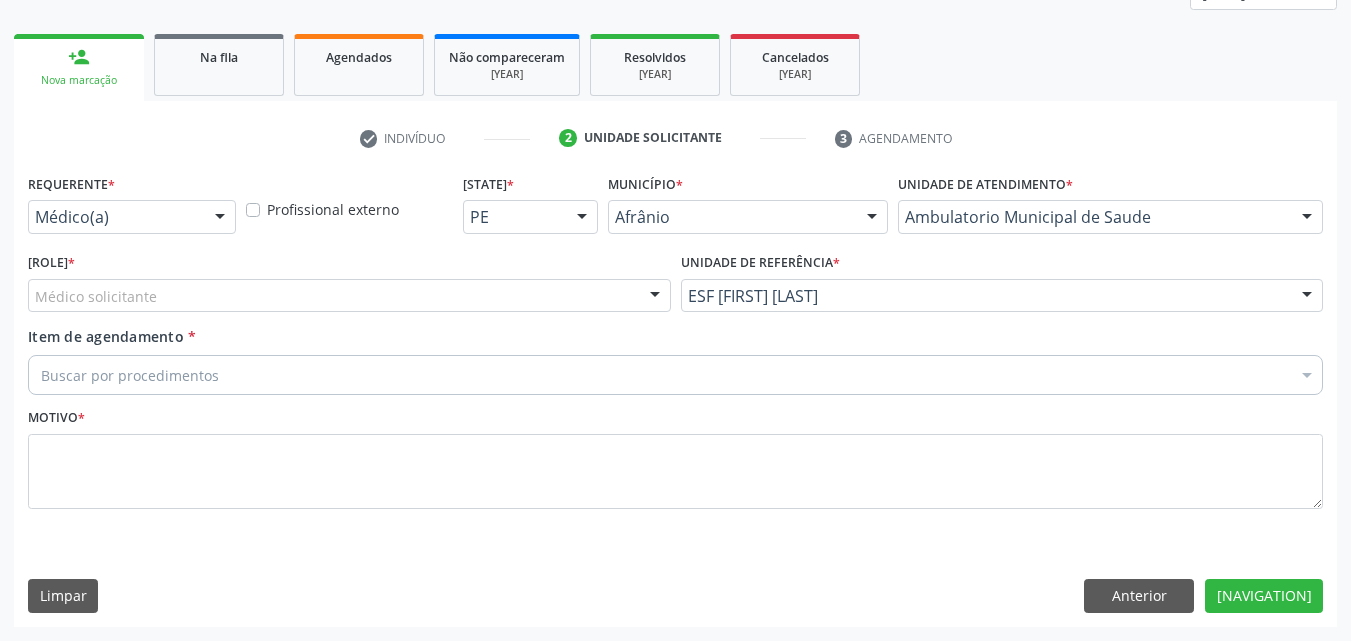 click at bounding box center [655, 297] 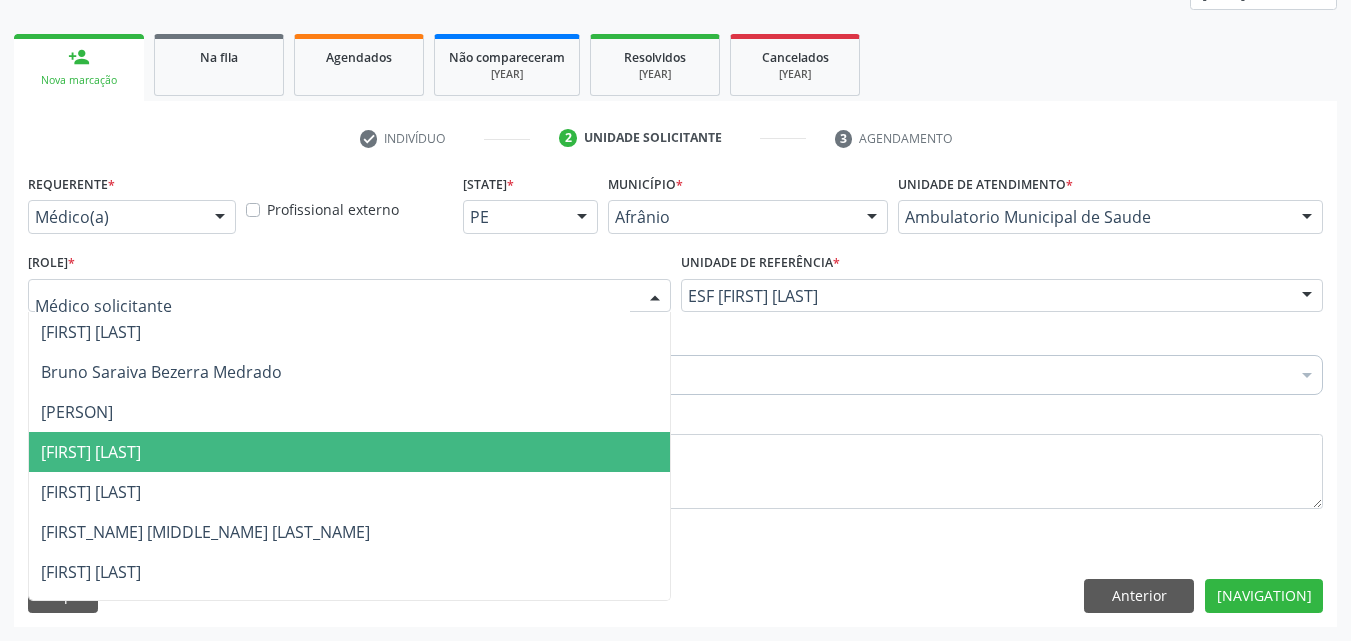 click on "[FIRST] [LAST]" at bounding box center (349, 452) 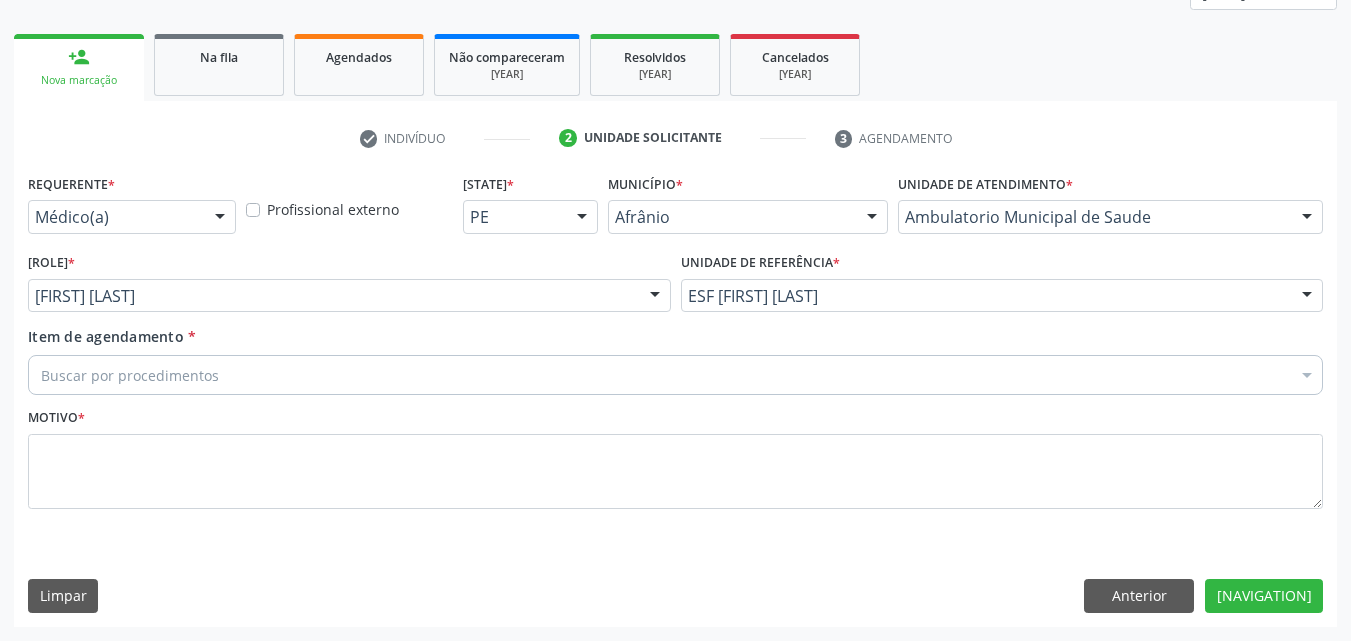 click on "Buscar por procedimentos" at bounding box center [675, 375] 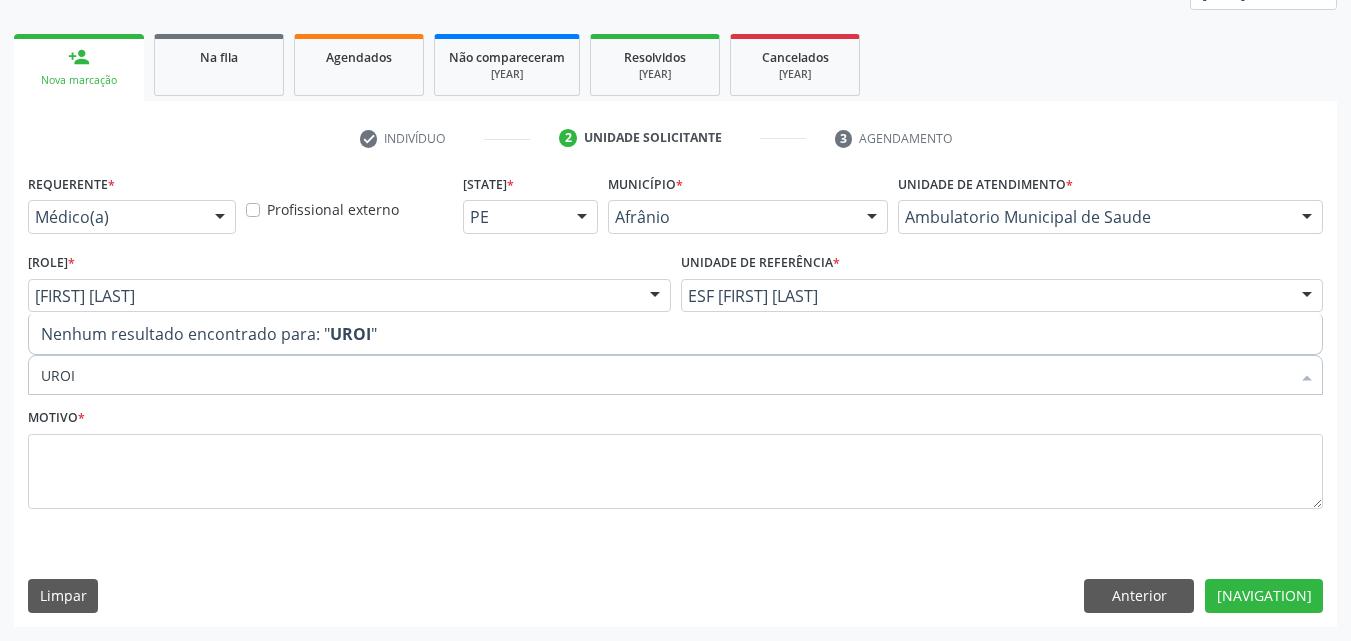 type on "[BRAND]" 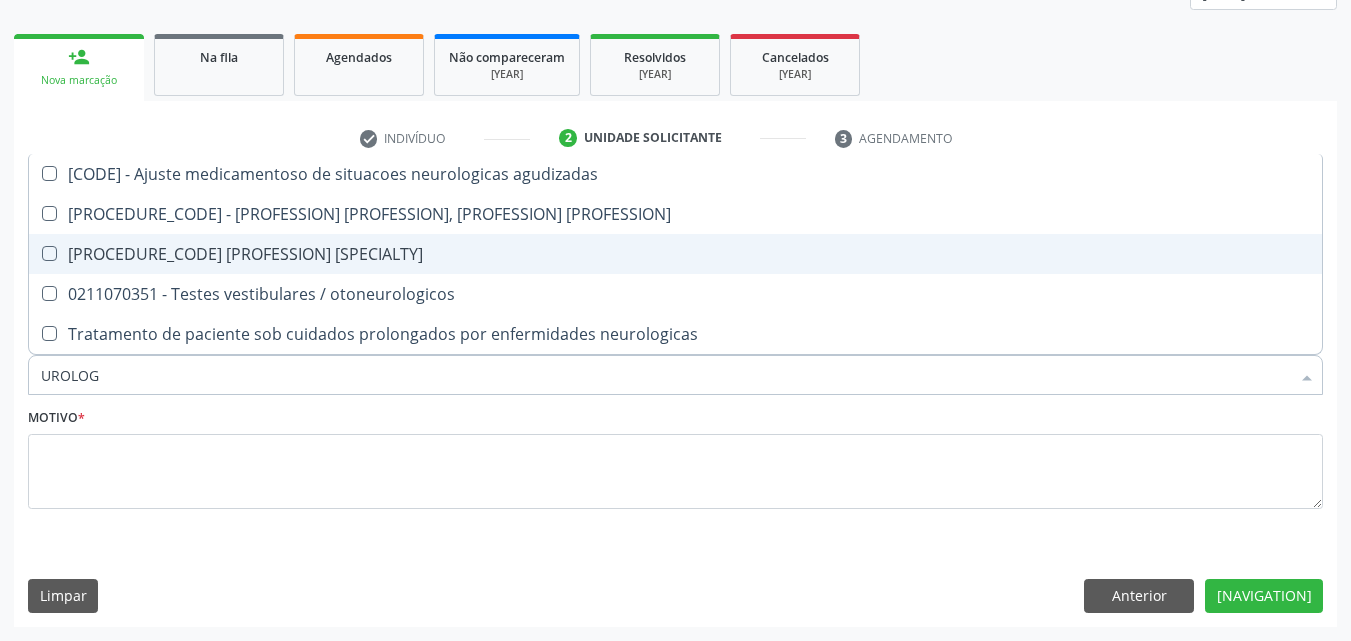 click on "[PROCEDURE_CODE] [PROFESSION] [SPECIALTY]" at bounding box center (675, 254) 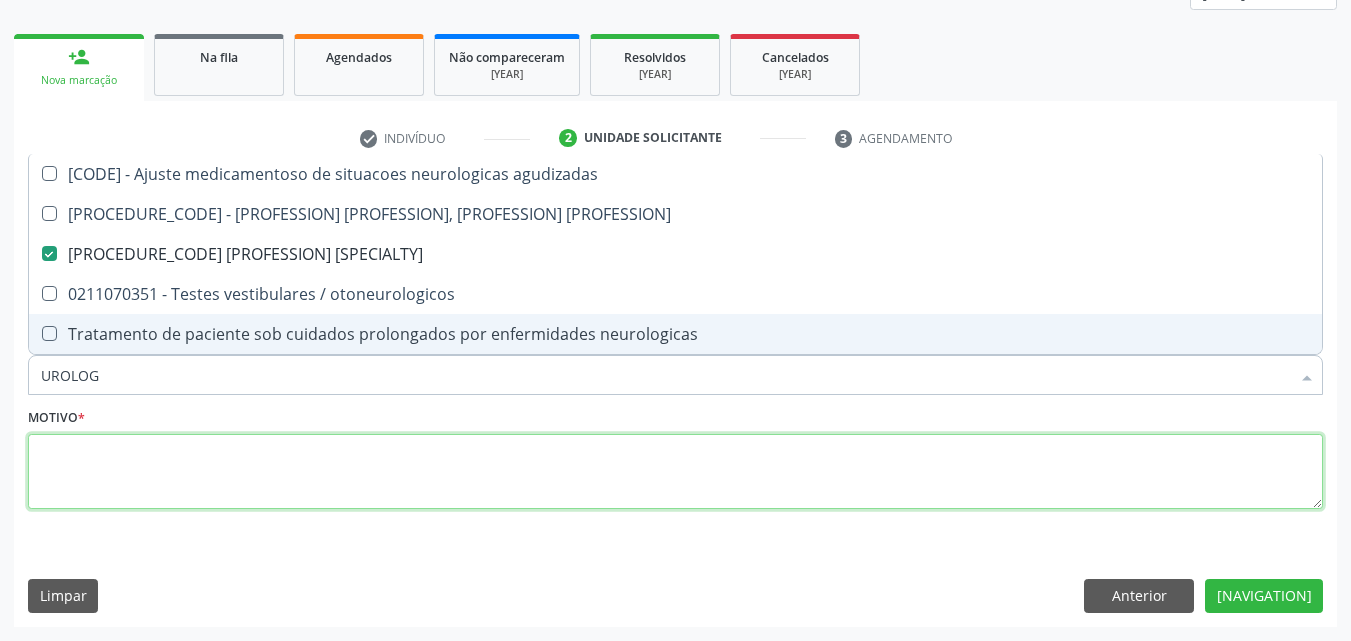 click at bounding box center [675, 472] 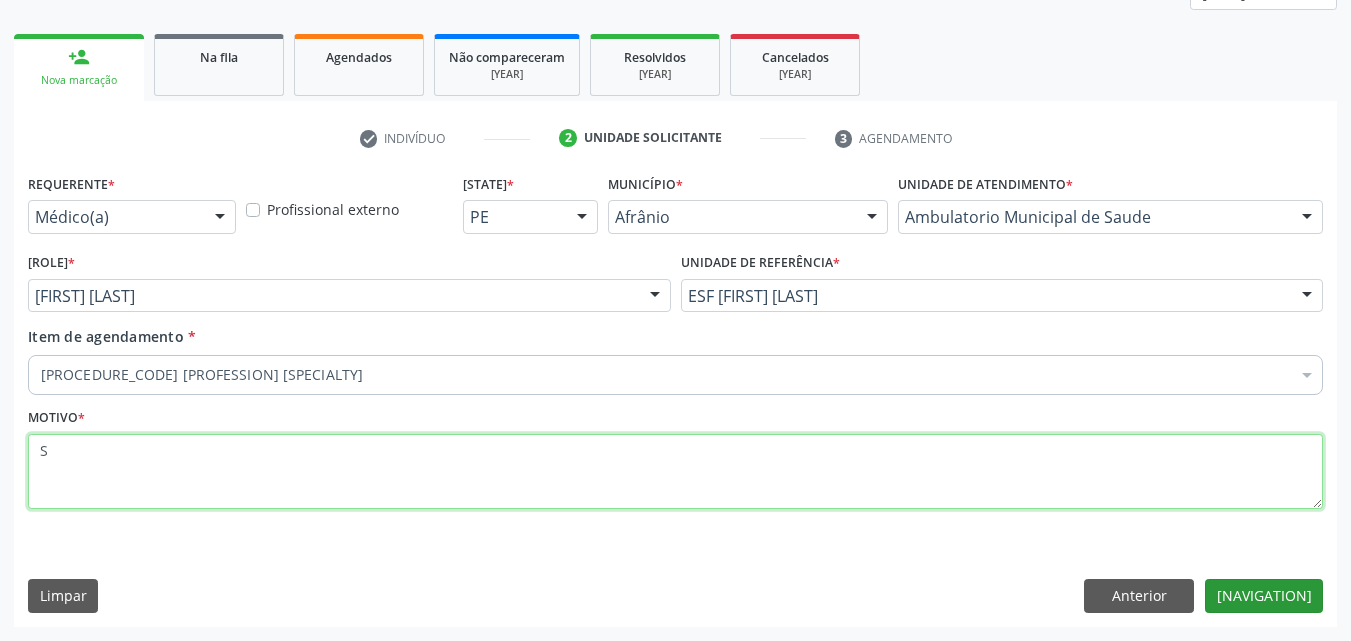 type on "S" 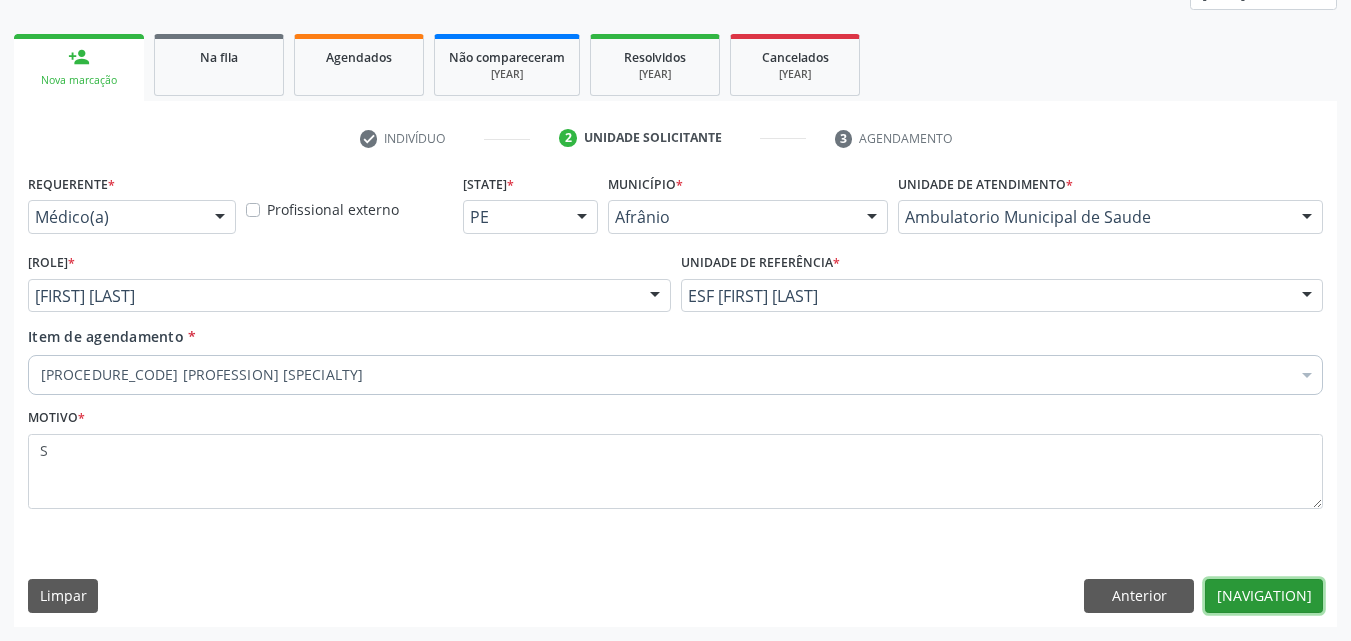 click on "[NAVIGATION]" at bounding box center [1264, 596] 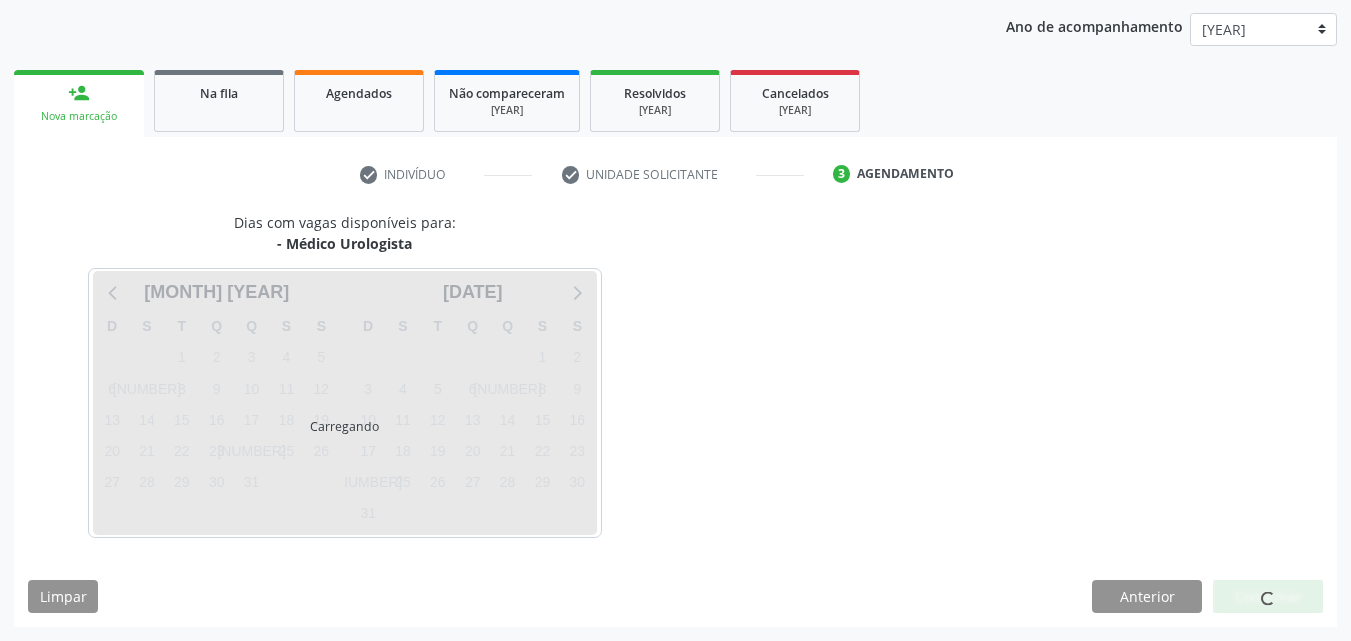 scroll, scrollTop: 229, scrollLeft: 0, axis: vertical 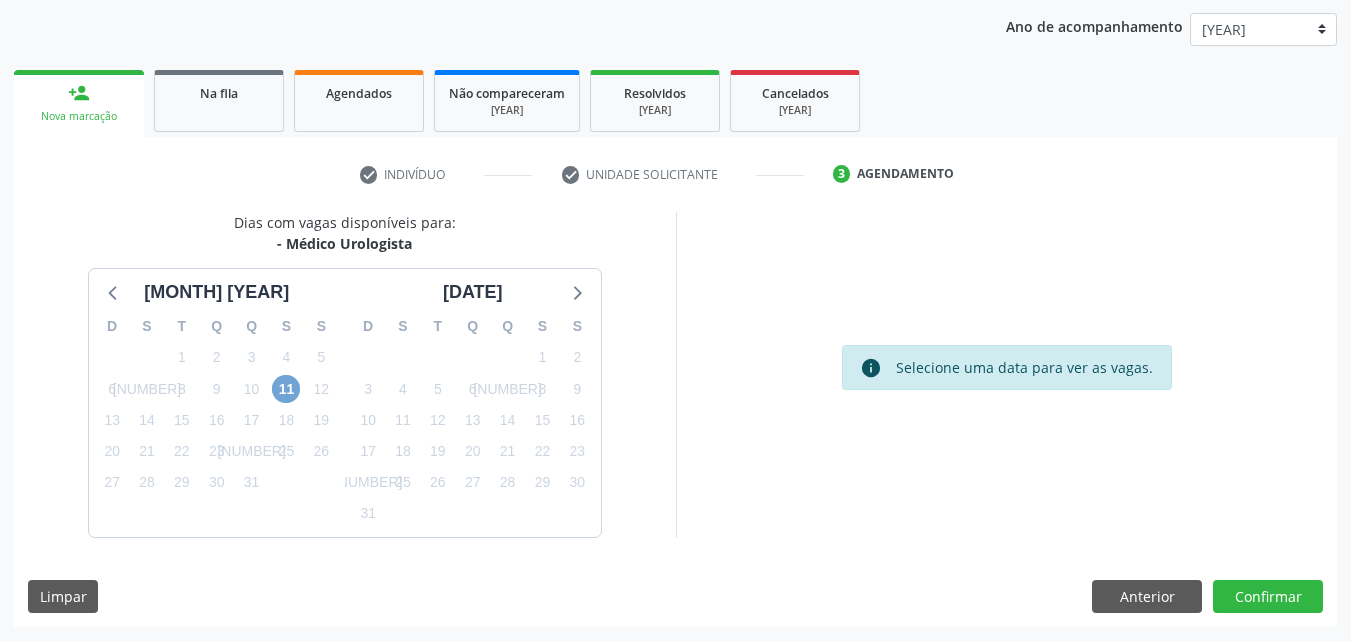 click on "11" at bounding box center [286, 389] 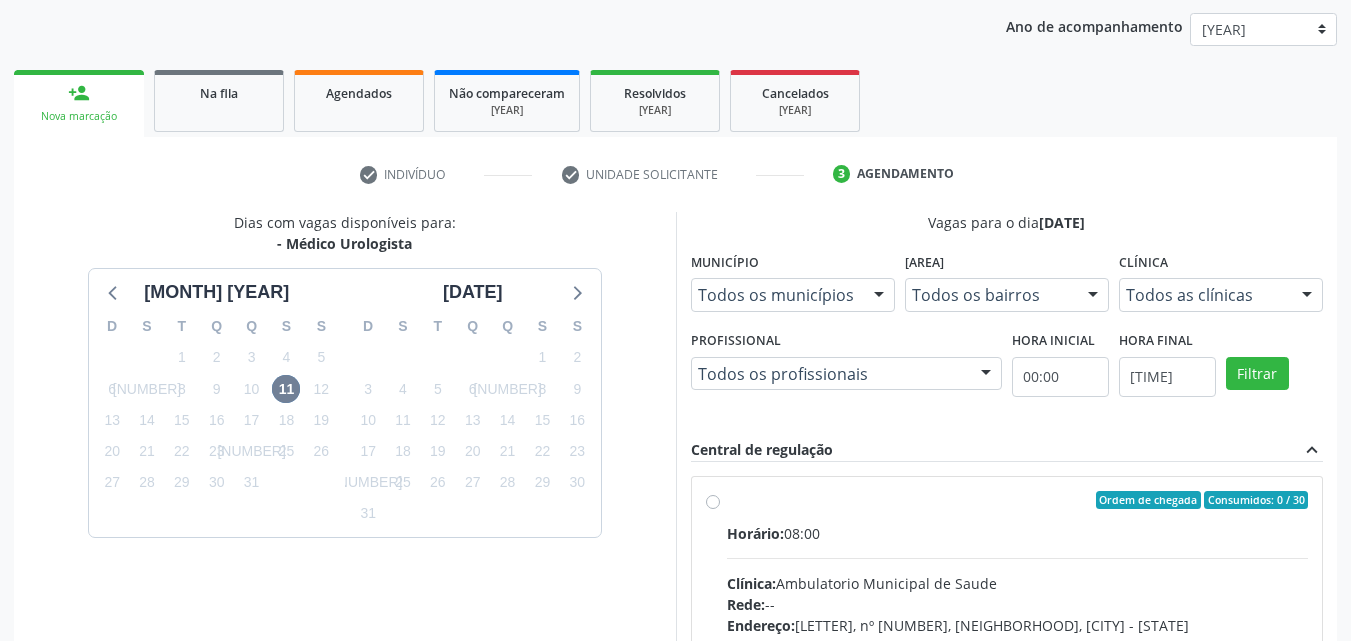 click on "Ordem de chegada
Consumidos: 0 / 30" at bounding box center [1018, 500] 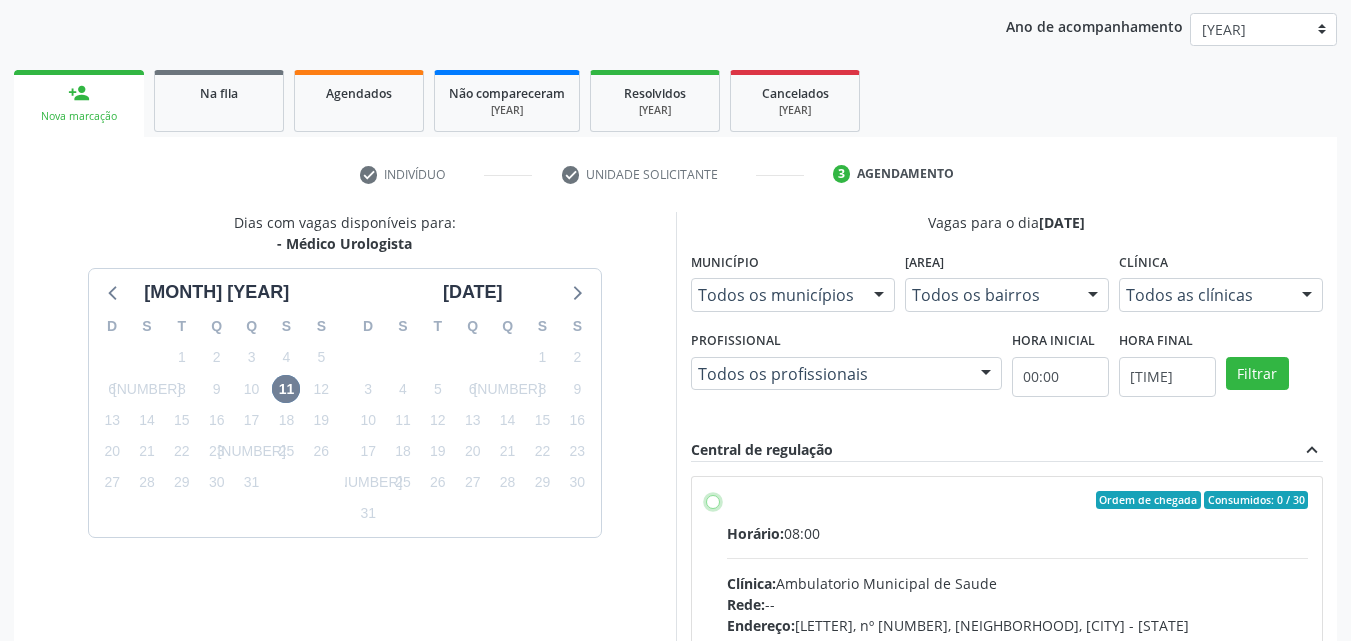click on "Ordem de chegada
Consumidos: 0 / 30
Horário:   08:00
Clínica:  [BRAND]
Rede:
--
Endereço:   A, nº 78, Centro, [CITY] - [STATE]
Telefone:   --
Profissional:
--
Informações adicionais sobre o atendimento
Idade de atendimento:
Sem restrição
Gênero(s) atendido(s):
Sem restrição
Informações adicionais:
--" at bounding box center (713, 500) 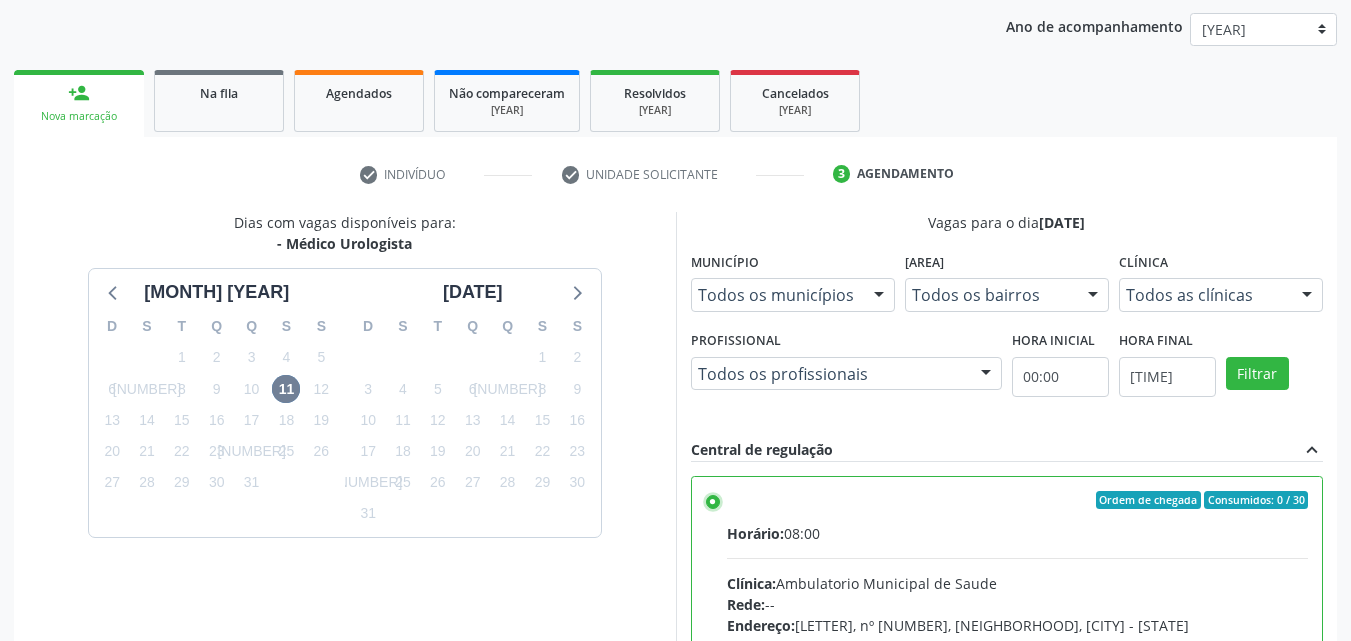 scroll, scrollTop: 99, scrollLeft: 0, axis: vertical 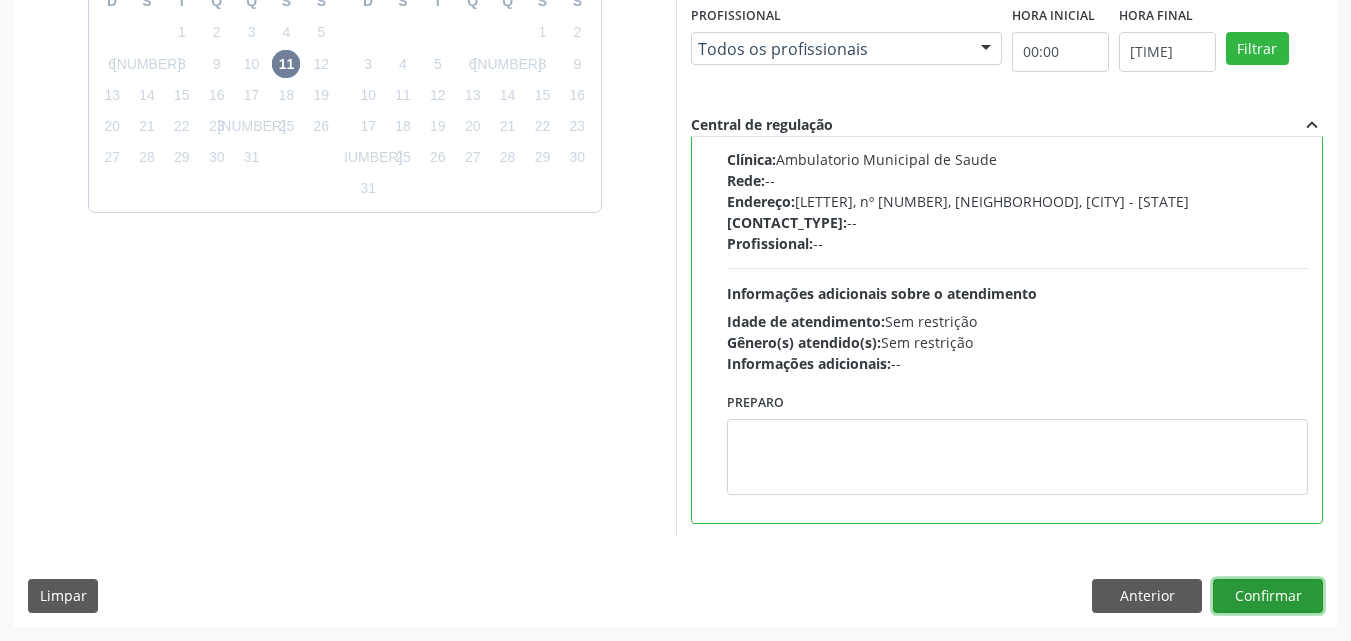 click on "Confirmar" at bounding box center (1268, 596) 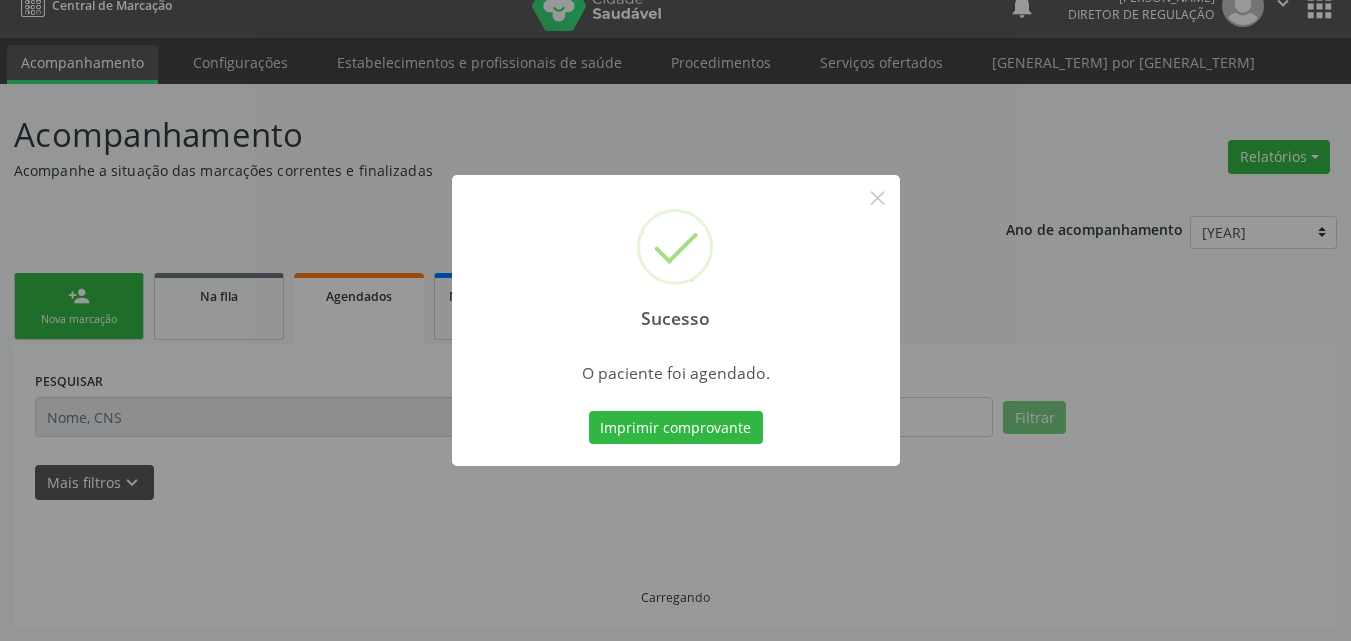 scroll, scrollTop: 26, scrollLeft: 0, axis: vertical 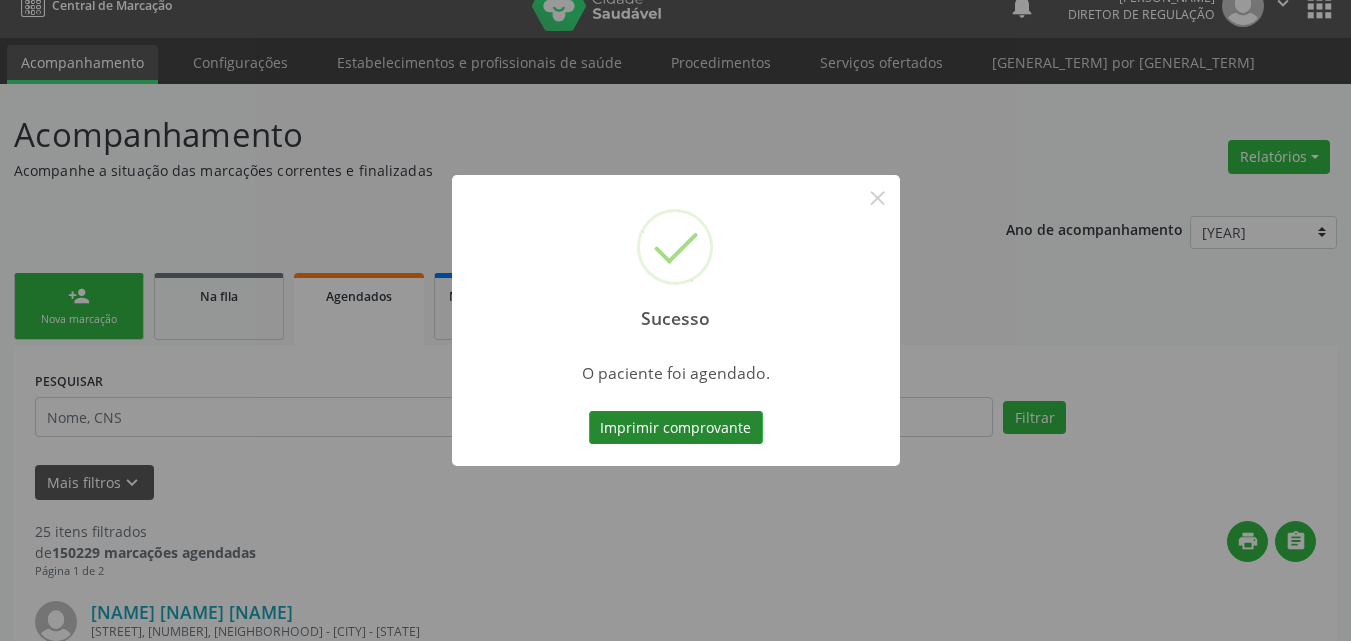 click on "Imprimir comprovante" at bounding box center [676, 428] 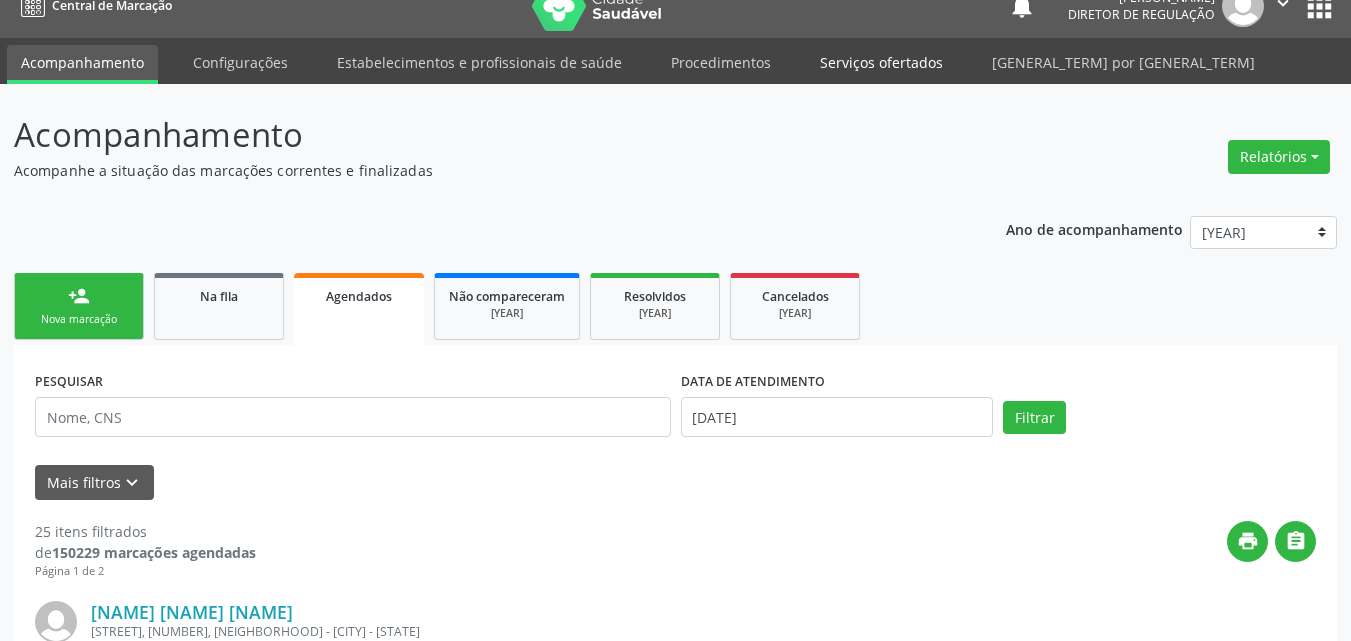 click on "Serviços ofertados" at bounding box center (881, 62) 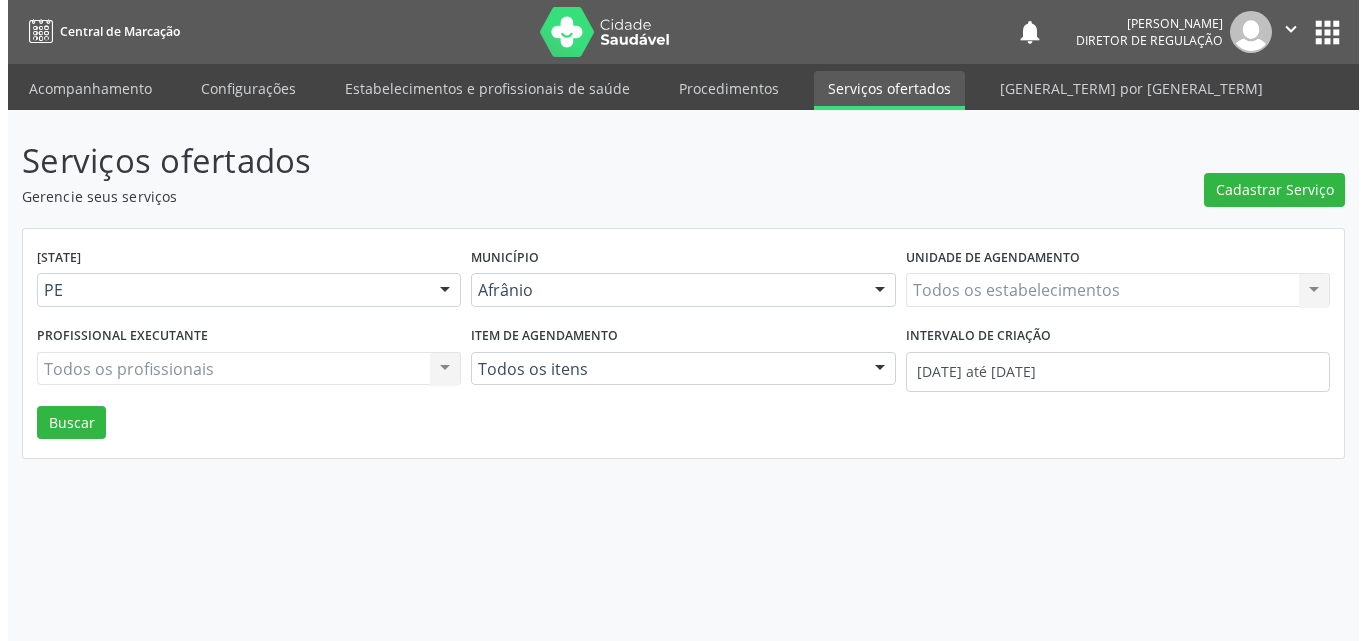 scroll, scrollTop: 0, scrollLeft: 0, axis: both 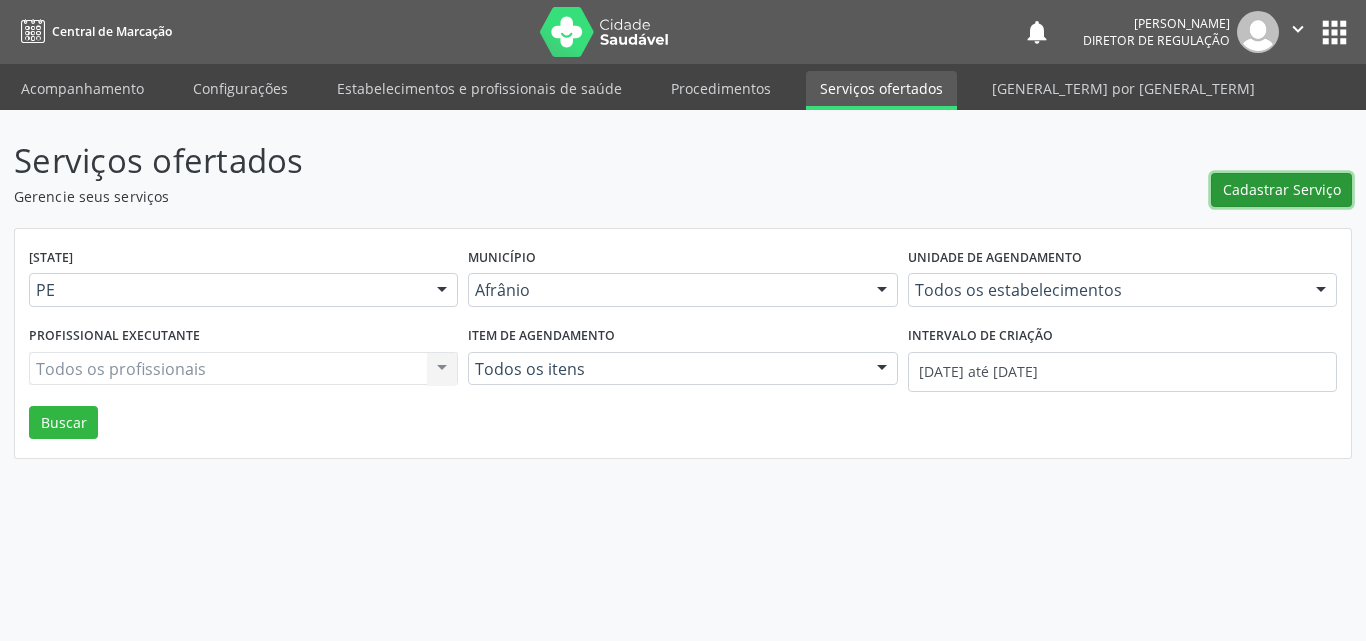 click on "Cadastrar Serviço" at bounding box center (1282, 189) 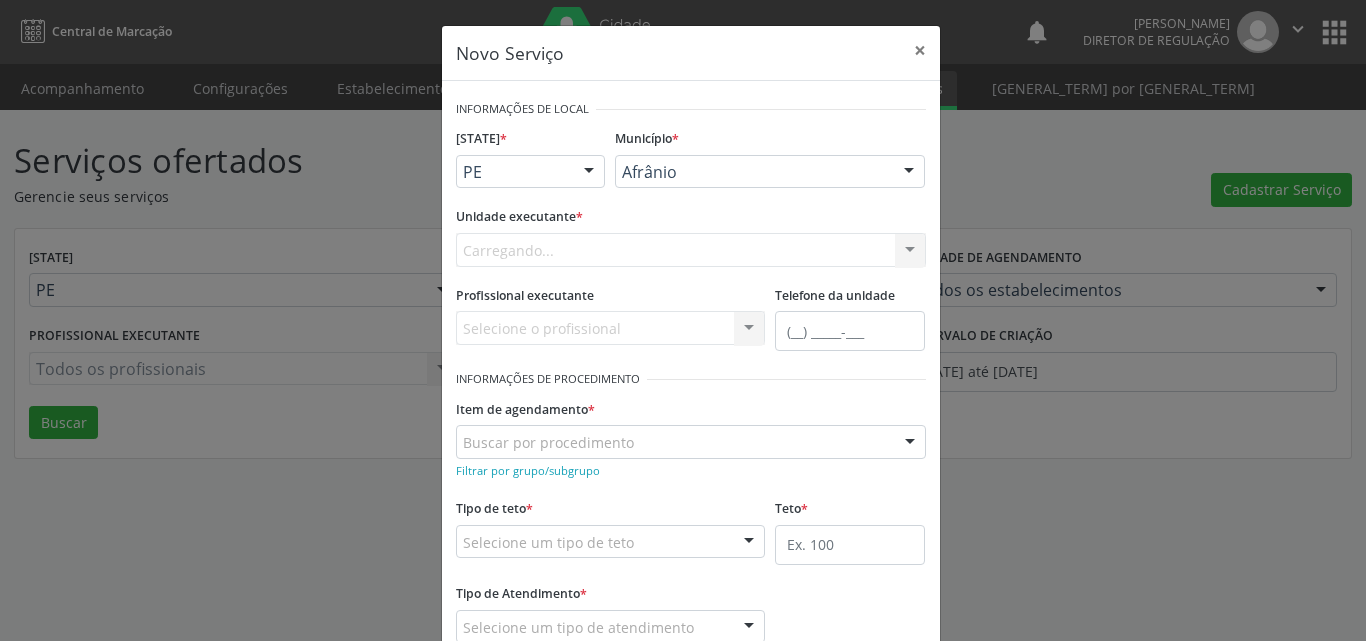 scroll, scrollTop: 0, scrollLeft: 0, axis: both 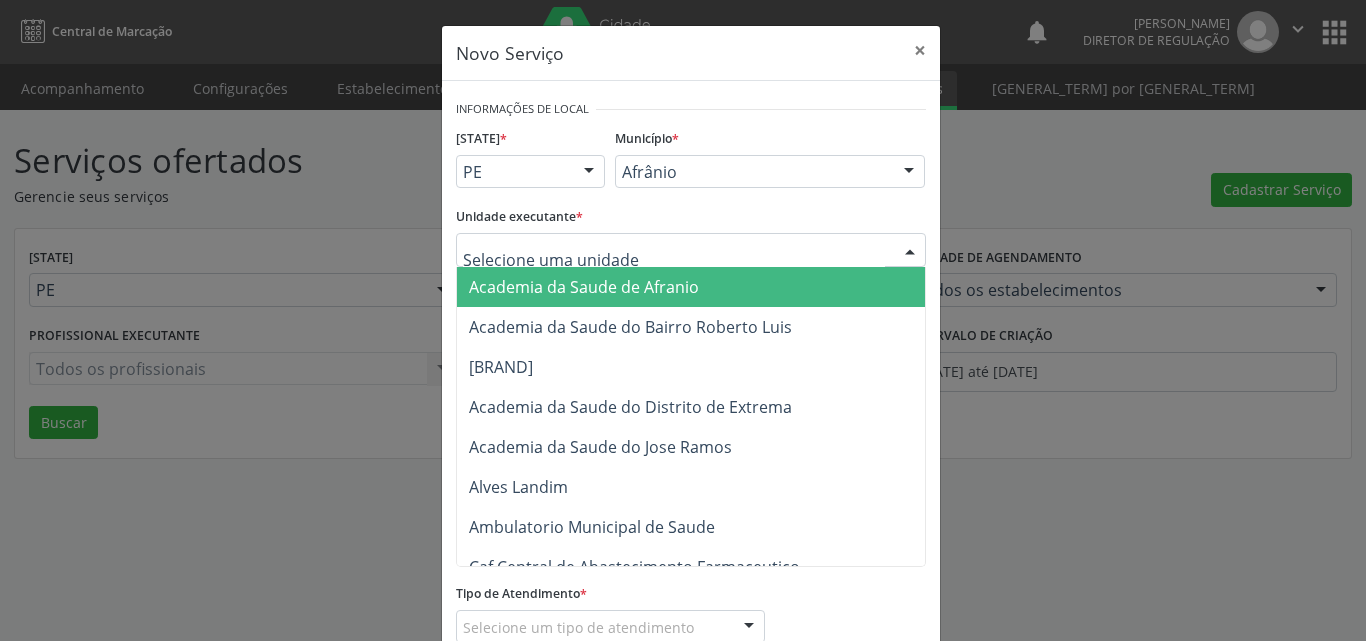 click at bounding box center [691, 250] 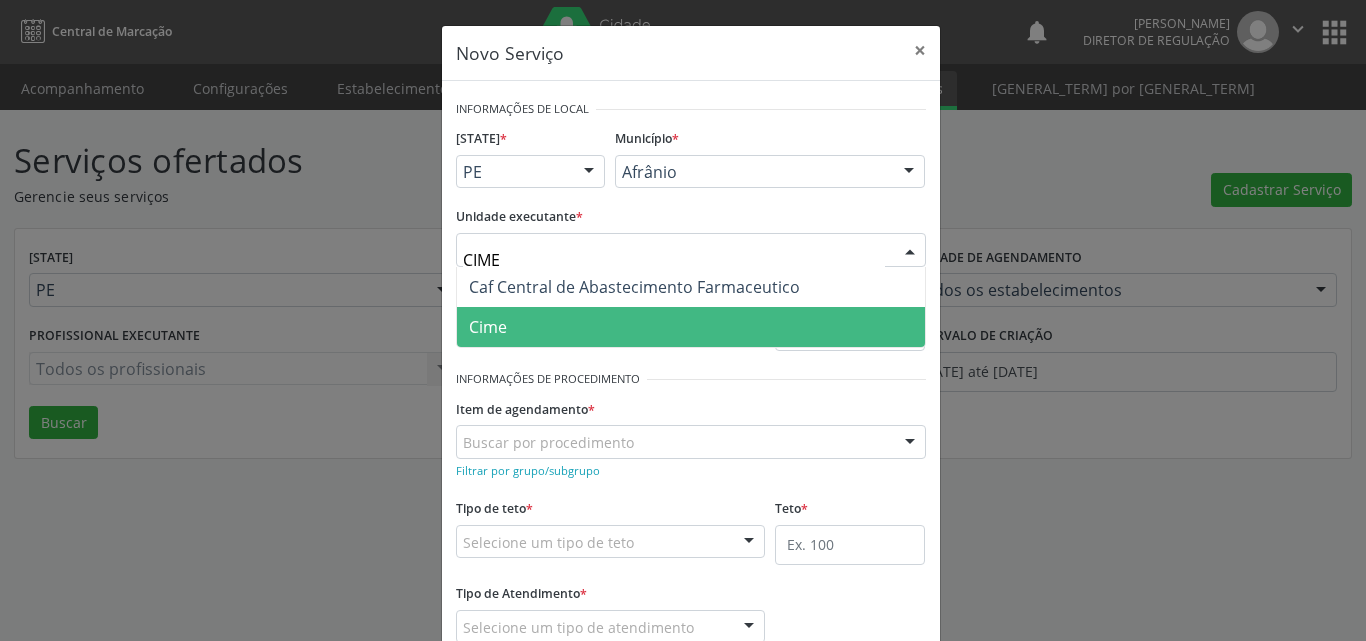 drag, startPoint x: 596, startPoint y: 324, endPoint x: 591, endPoint y: 315, distance: 10.29563 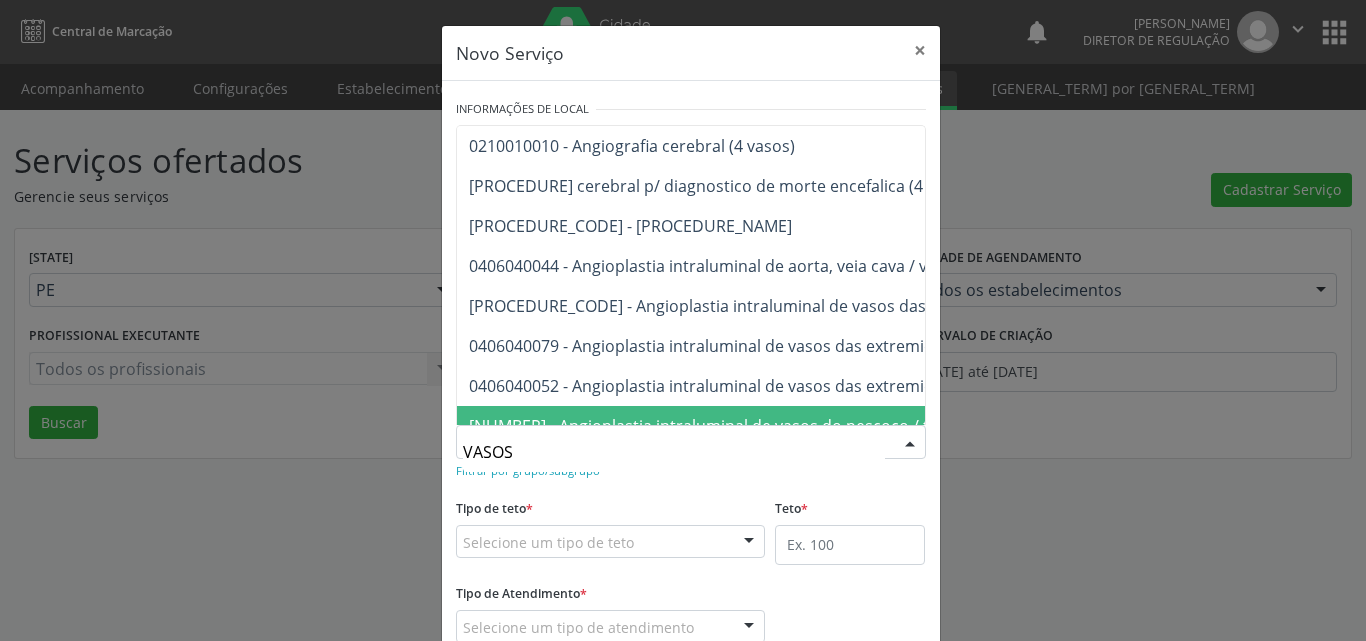 scroll, scrollTop: 0, scrollLeft: 395, axis: horizontal 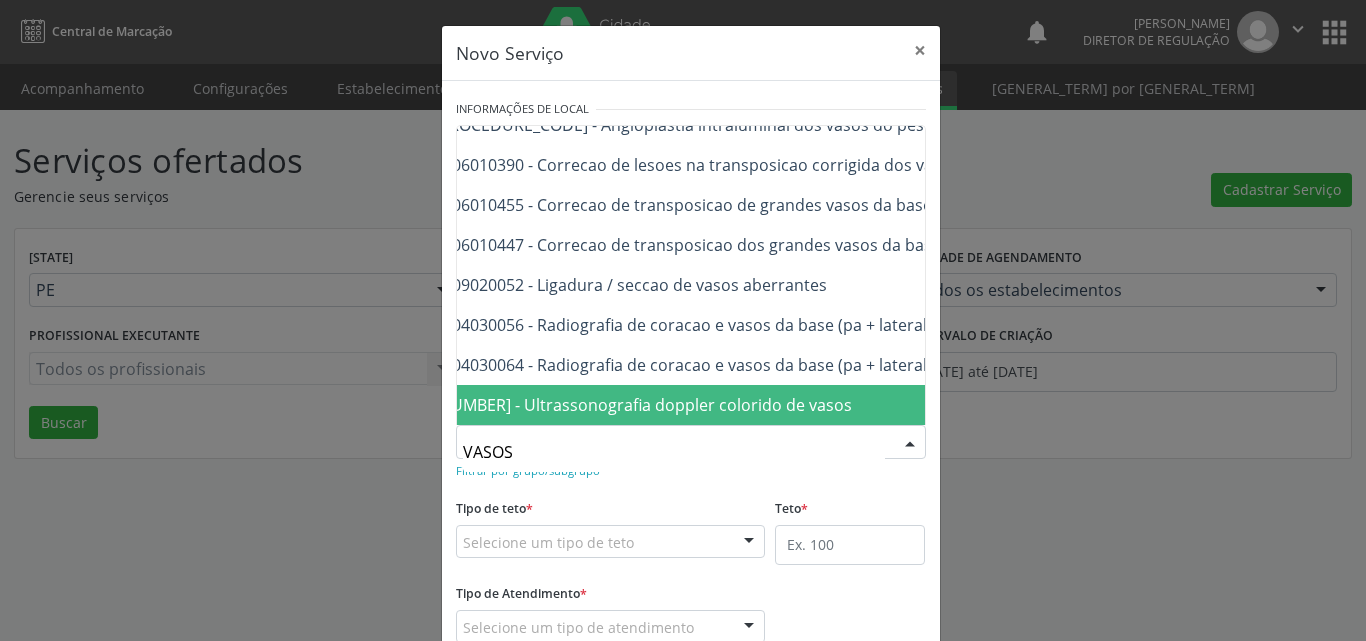 click on "[NUMBER] - Ultrassonografia doppler colorido de vasos" at bounding box center [643, 405] 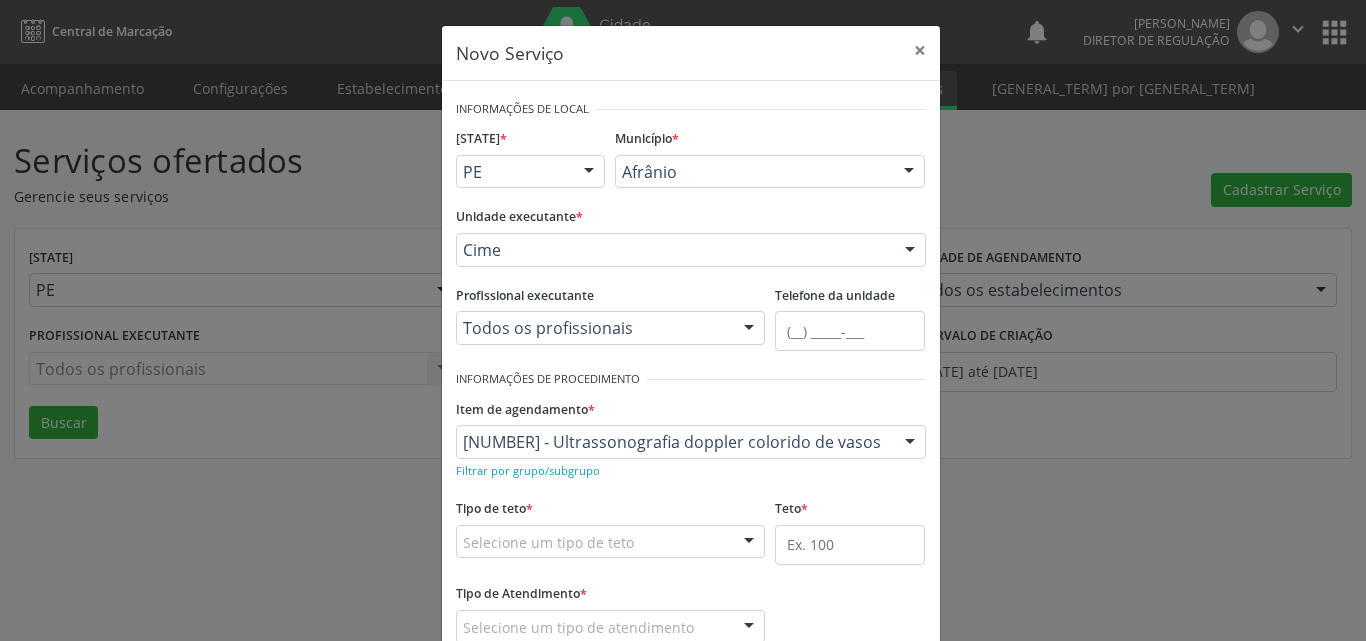 click on "Selecione um tipo de teto" at bounding box center [611, 542] 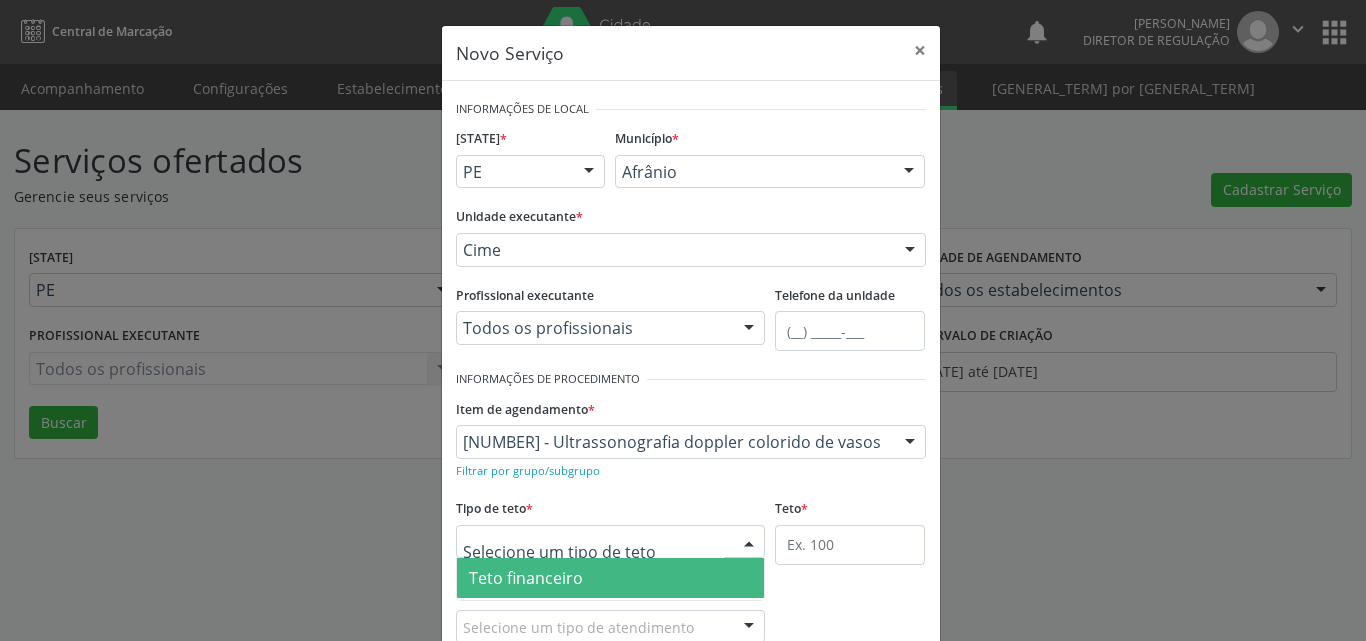 scroll, scrollTop: 132, scrollLeft: 0, axis: vertical 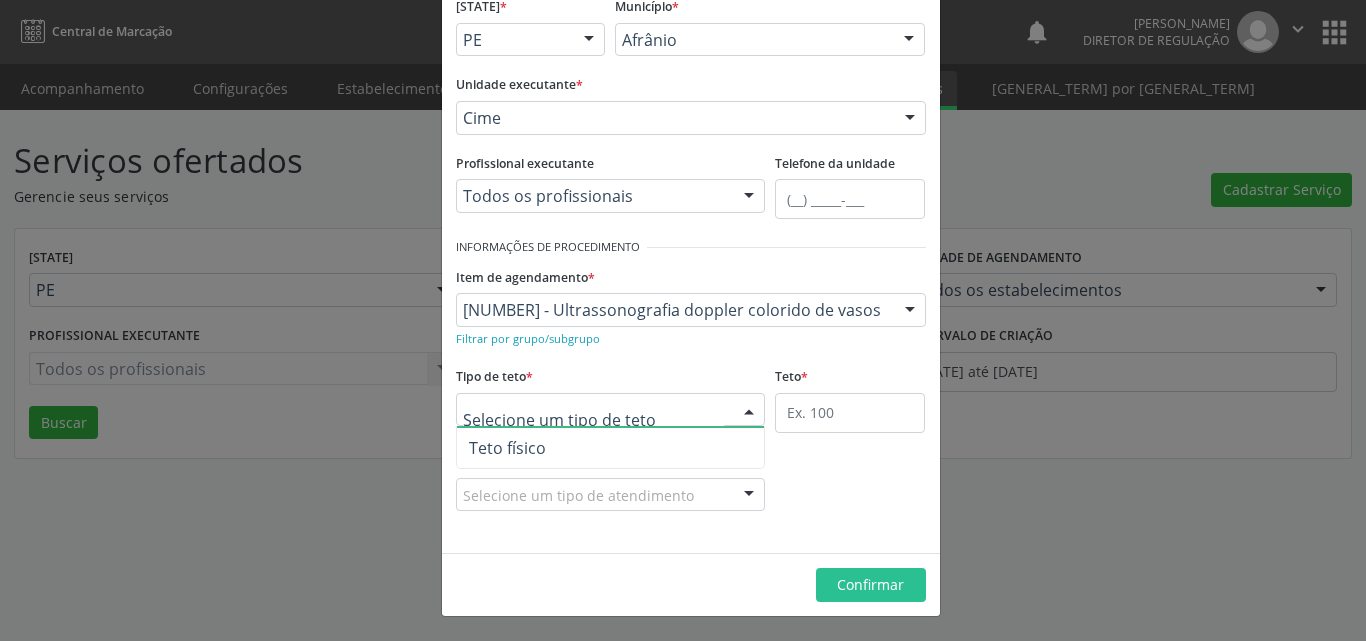 click on "Teto físico" at bounding box center (611, 408) 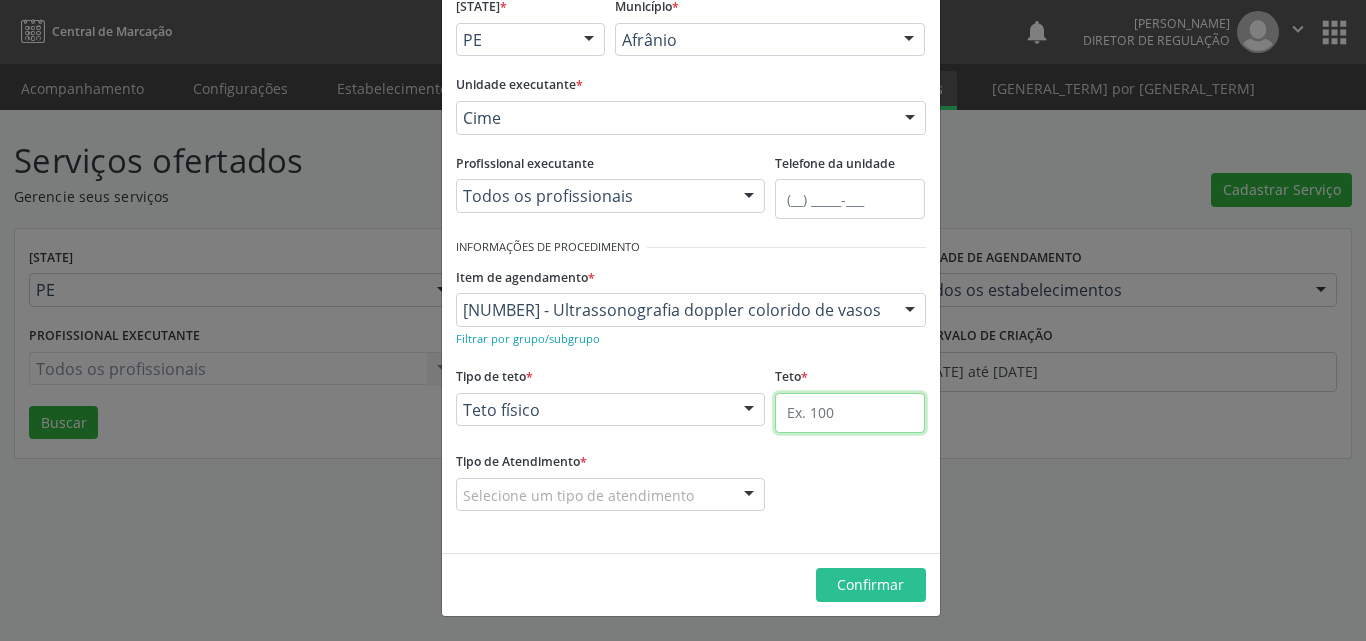 click at bounding box center [850, 413] 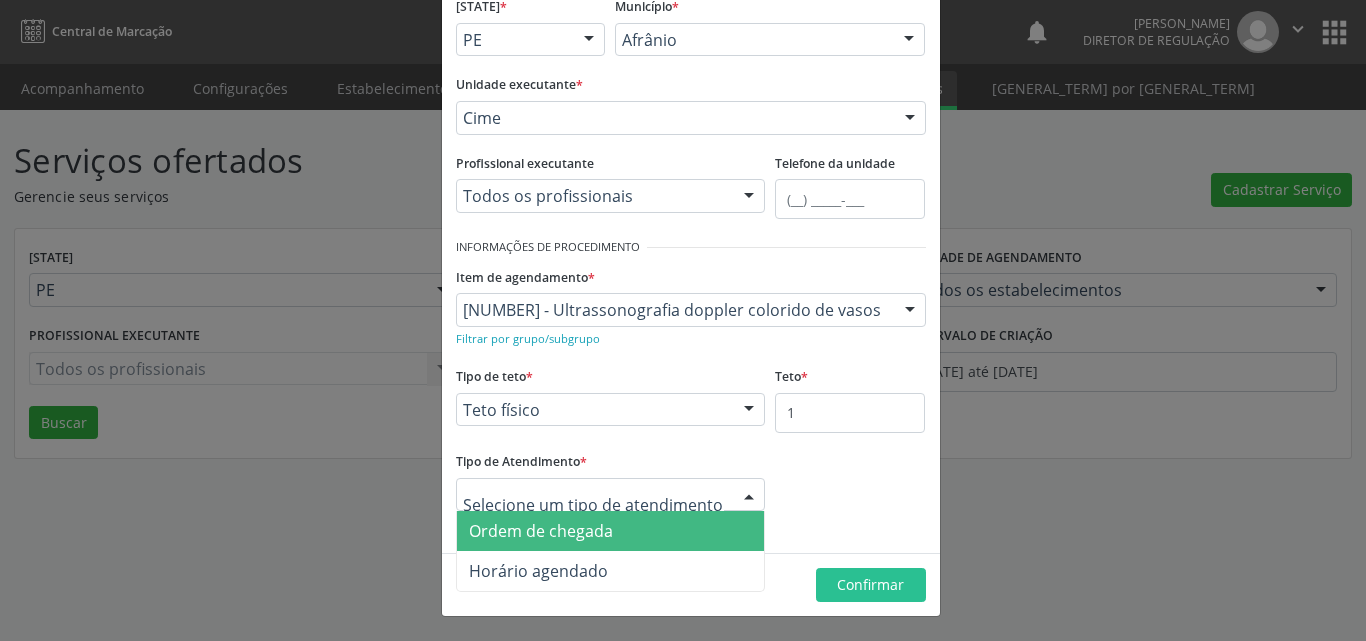 click on "Ordem de chegada" at bounding box center [611, 531] 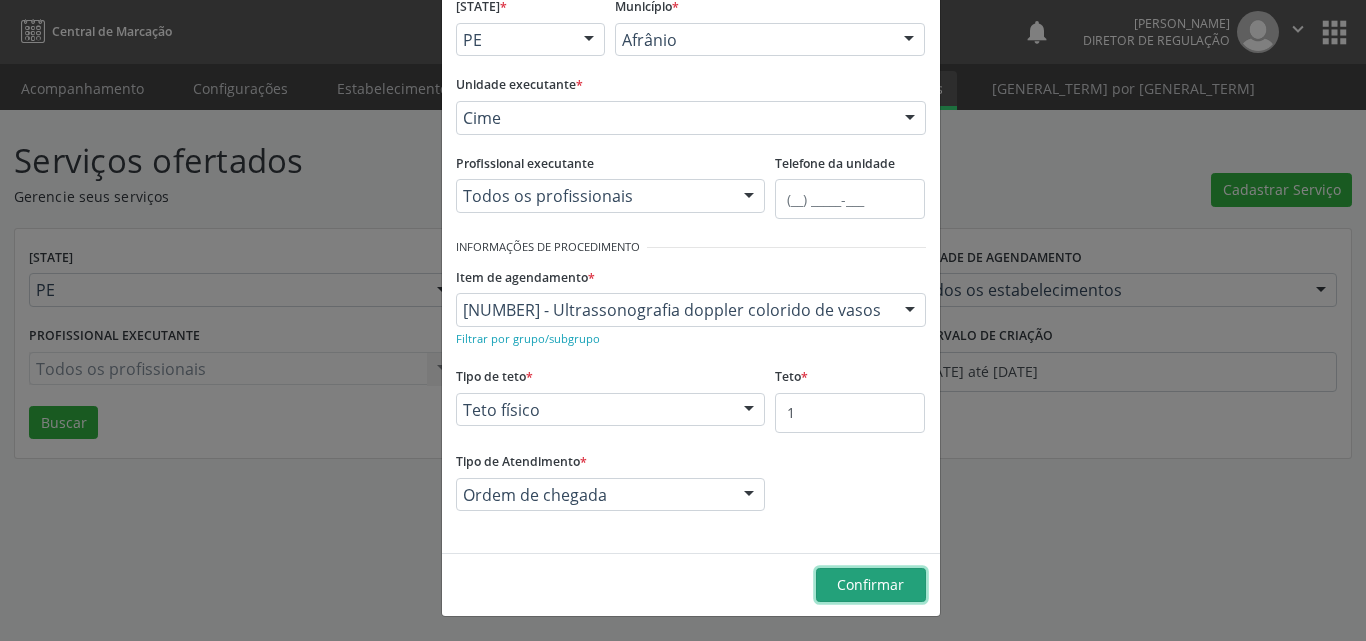 click on "Confirmar" at bounding box center [870, 584] 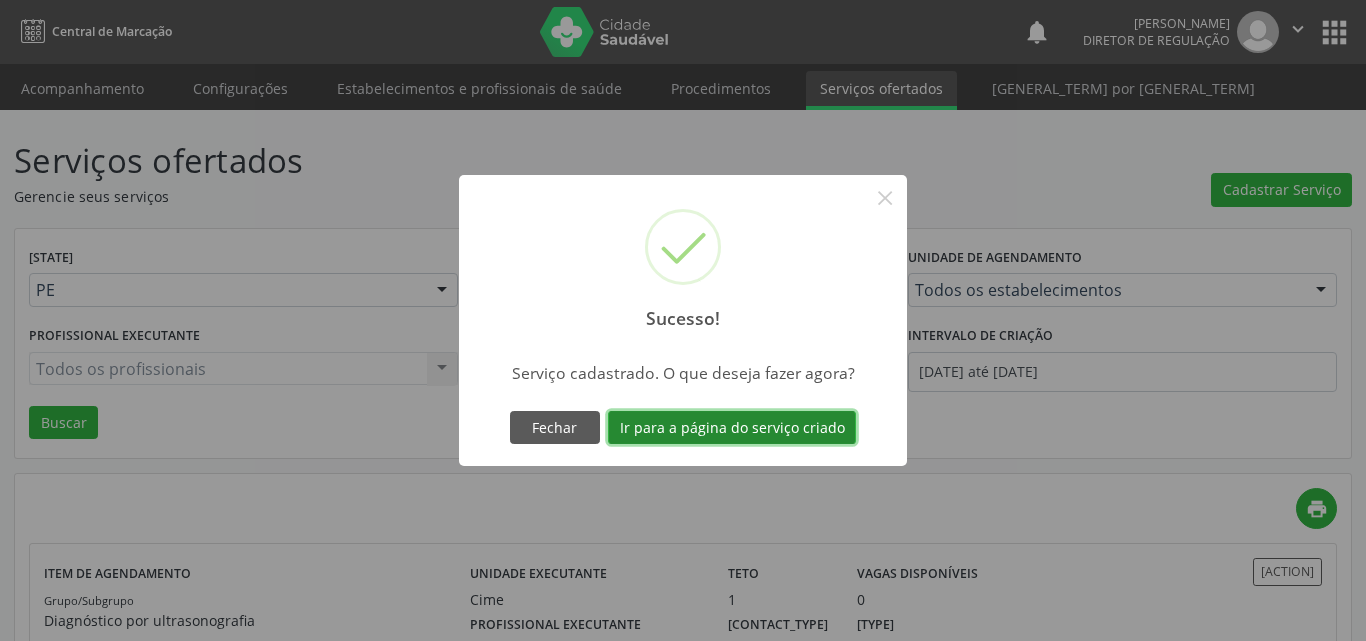 click on "Ir para a página do serviço criado" at bounding box center (732, 428) 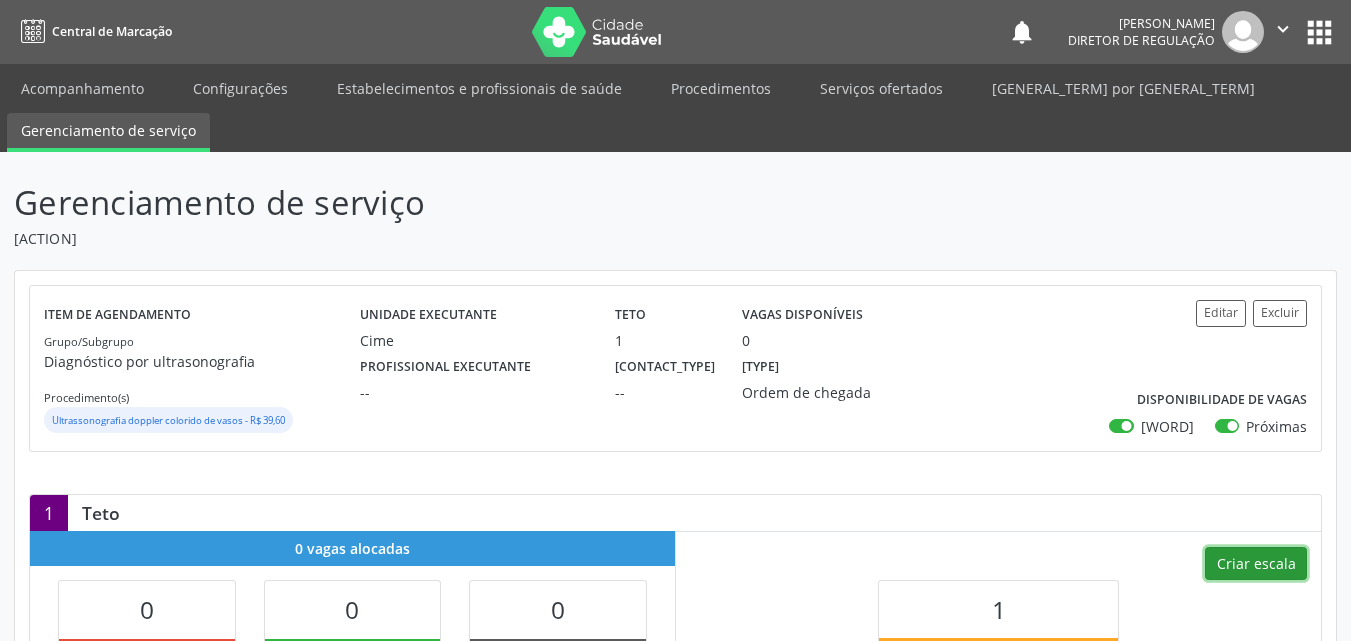 click on "Criar escala" at bounding box center [1256, 564] 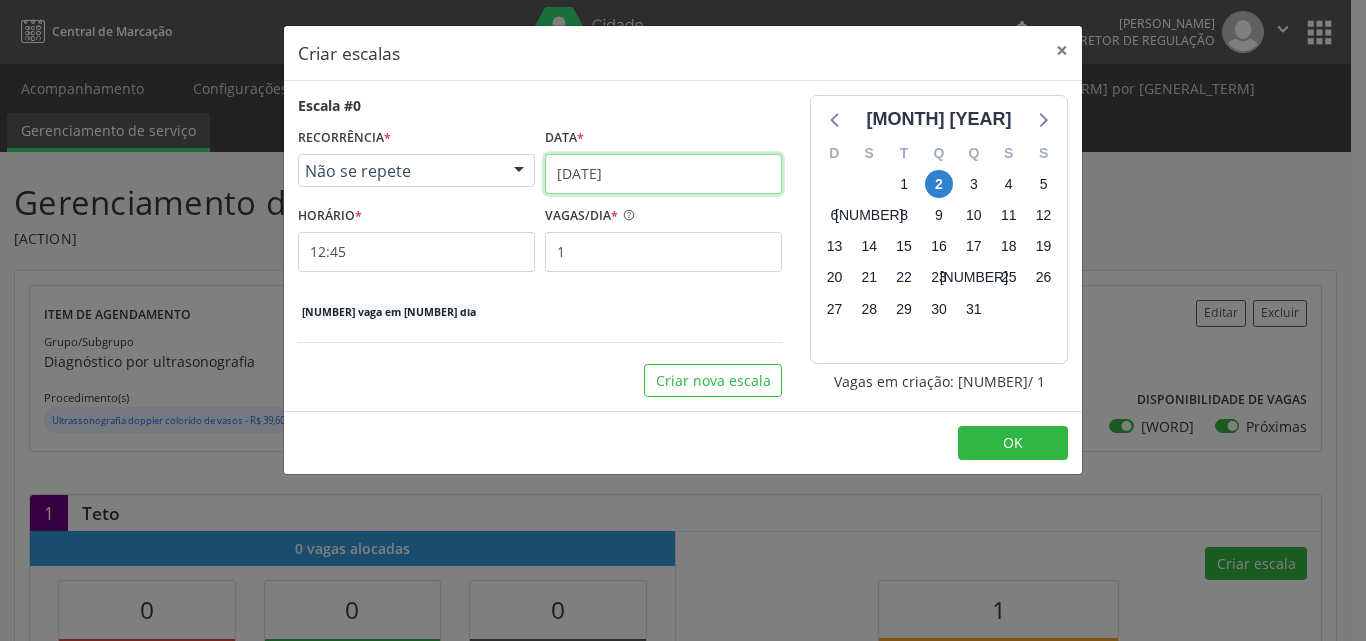 click on "[DATE]" at bounding box center (663, 174) 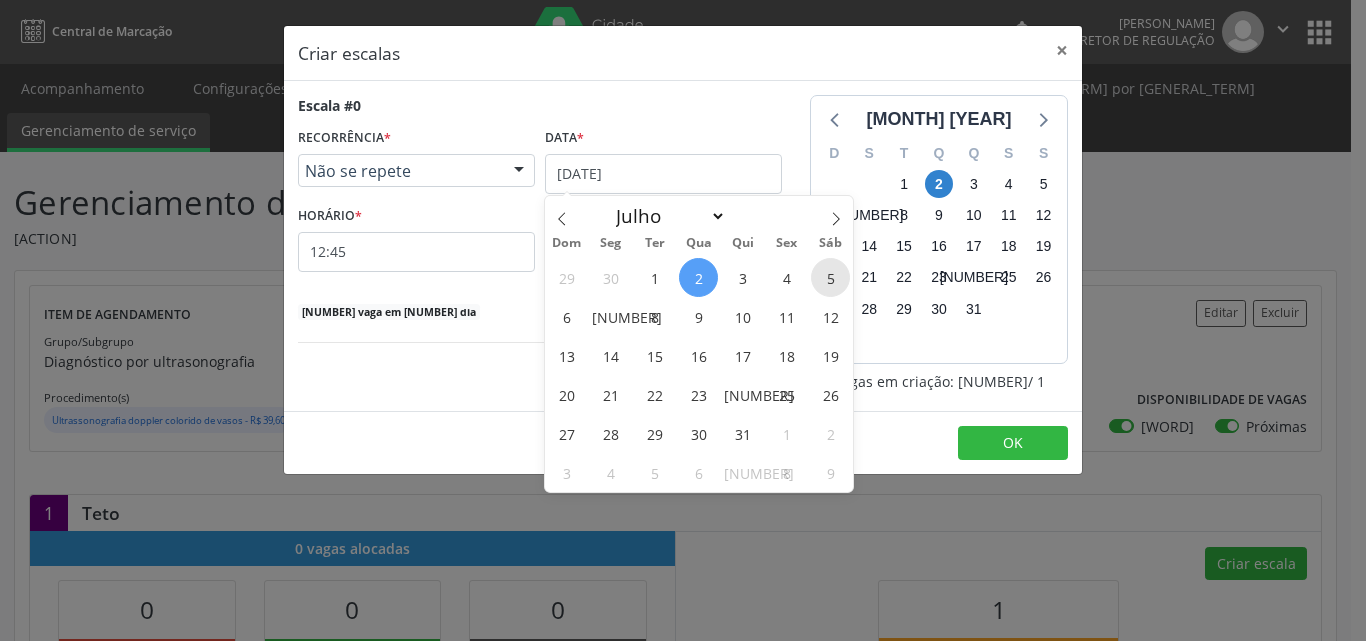 click on "5" at bounding box center [830, 277] 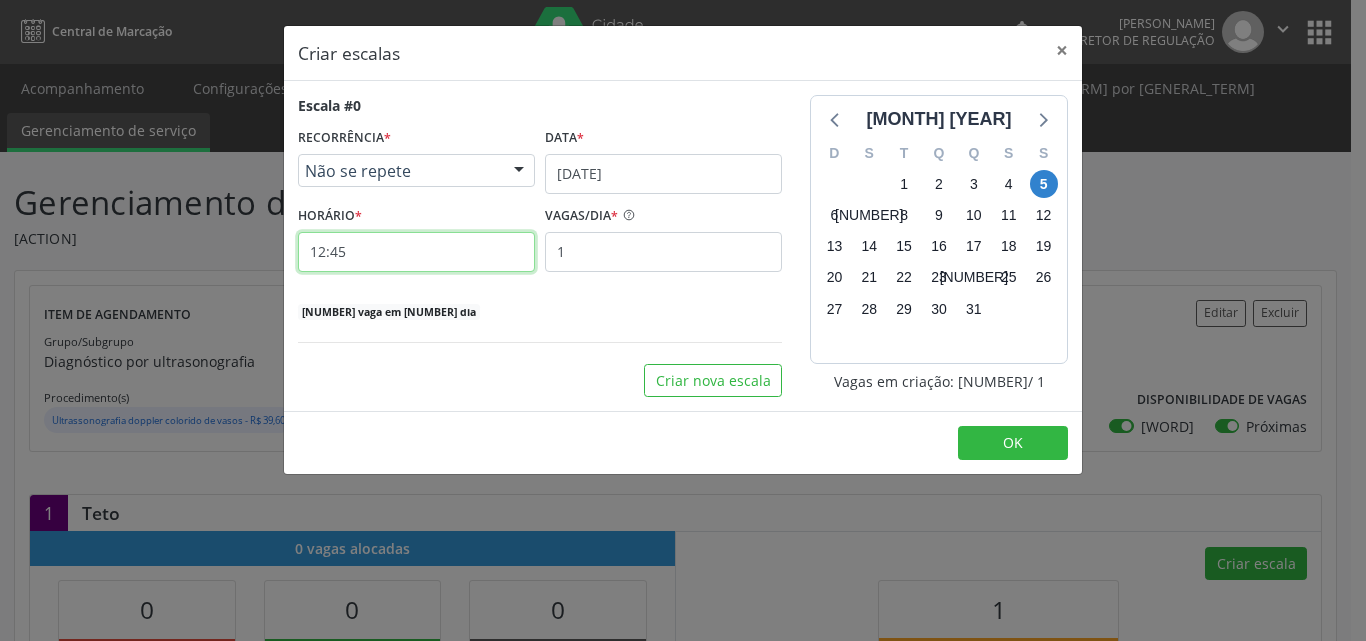 click on "12:45" at bounding box center [416, 252] 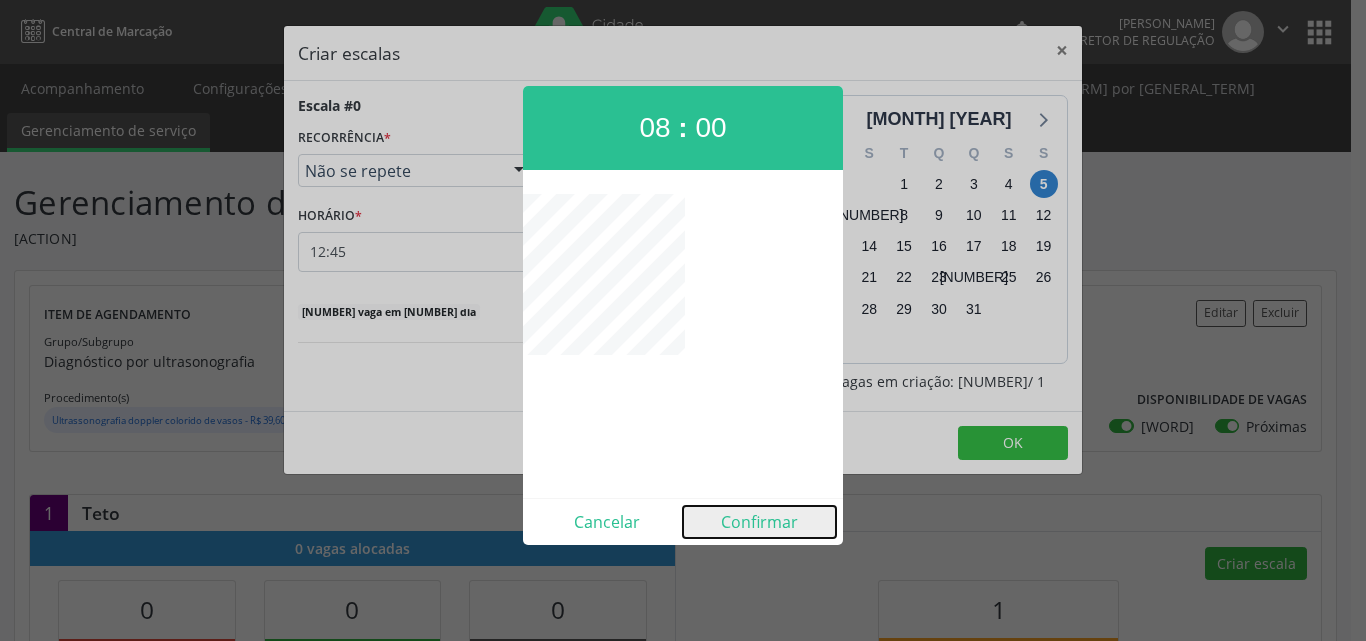 click on "Confirmar" at bounding box center [759, 522] 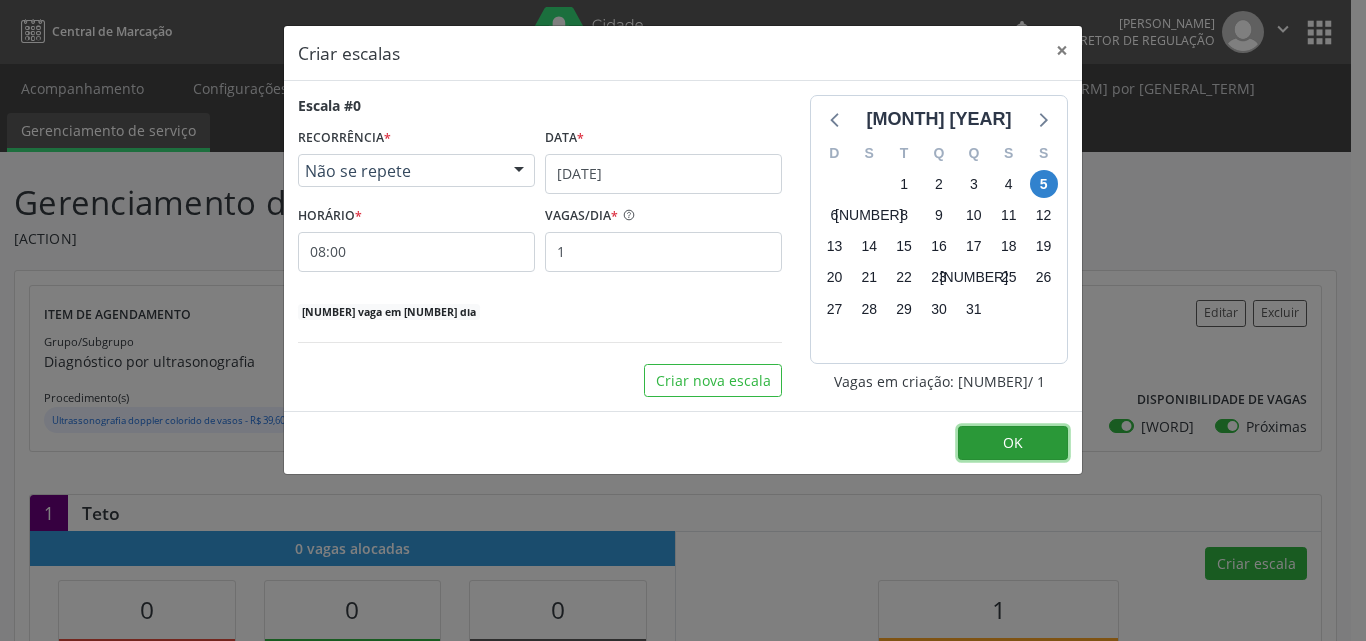 click on "OK" at bounding box center (1013, 443) 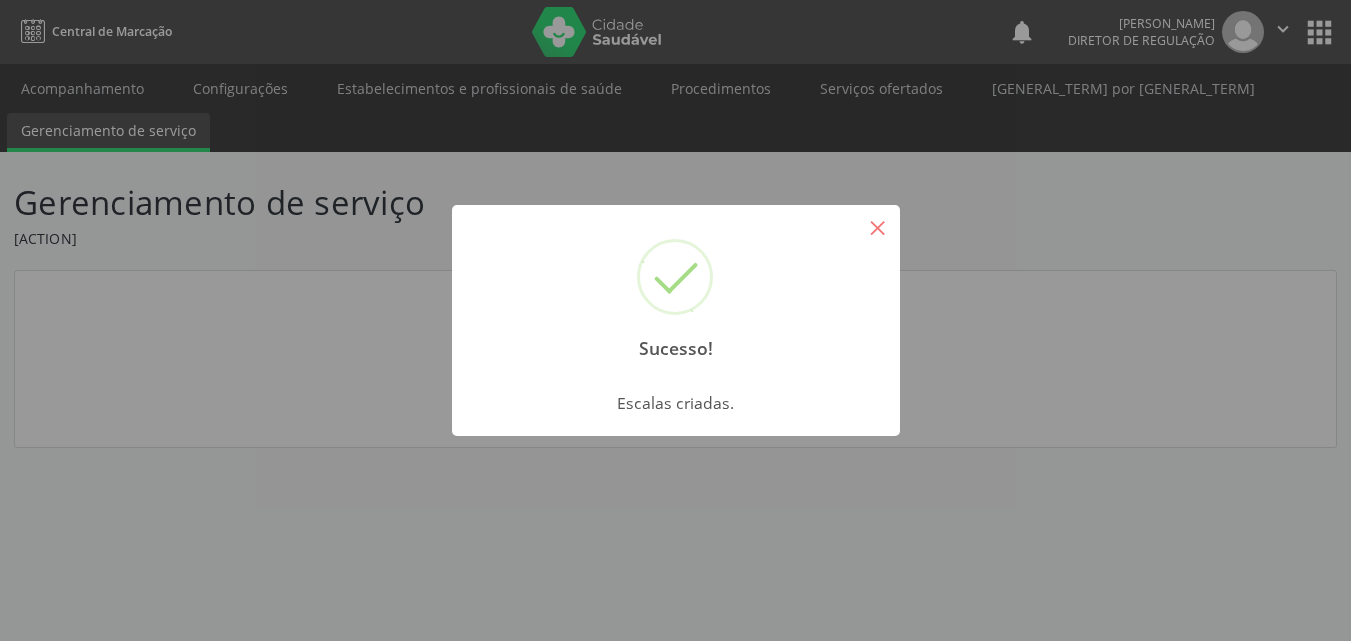 click on "×" at bounding box center (878, 227) 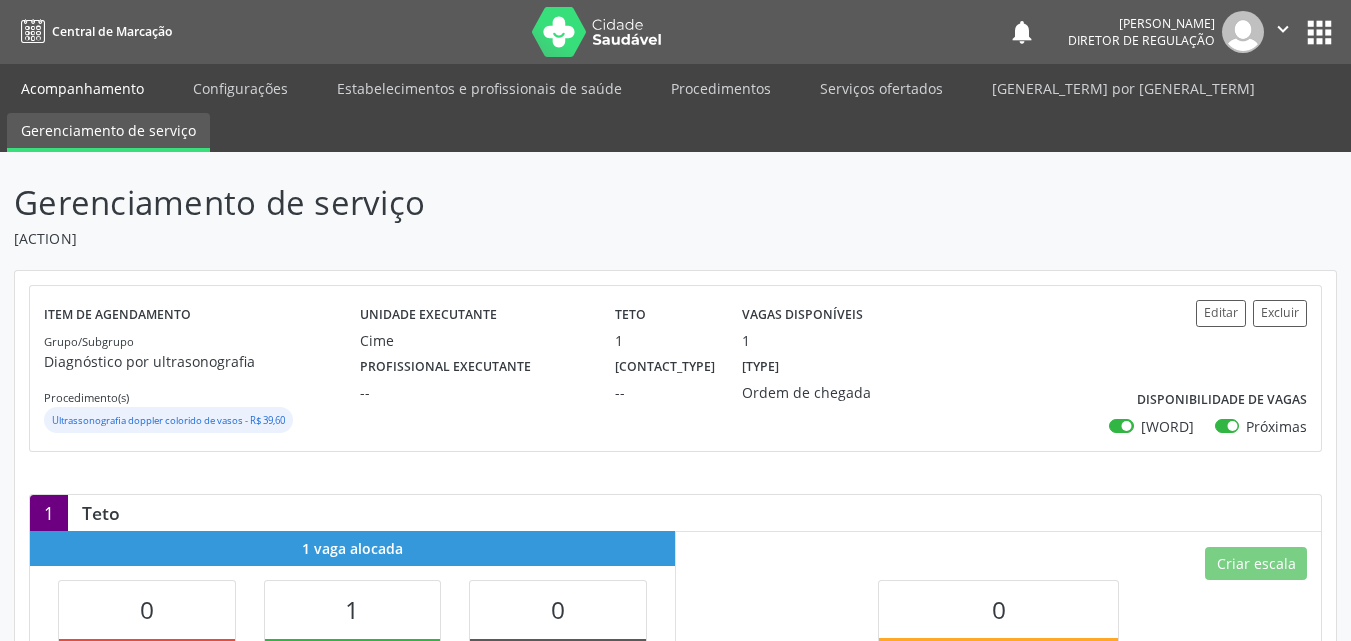 click on "Acompanhamento" at bounding box center (82, 88) 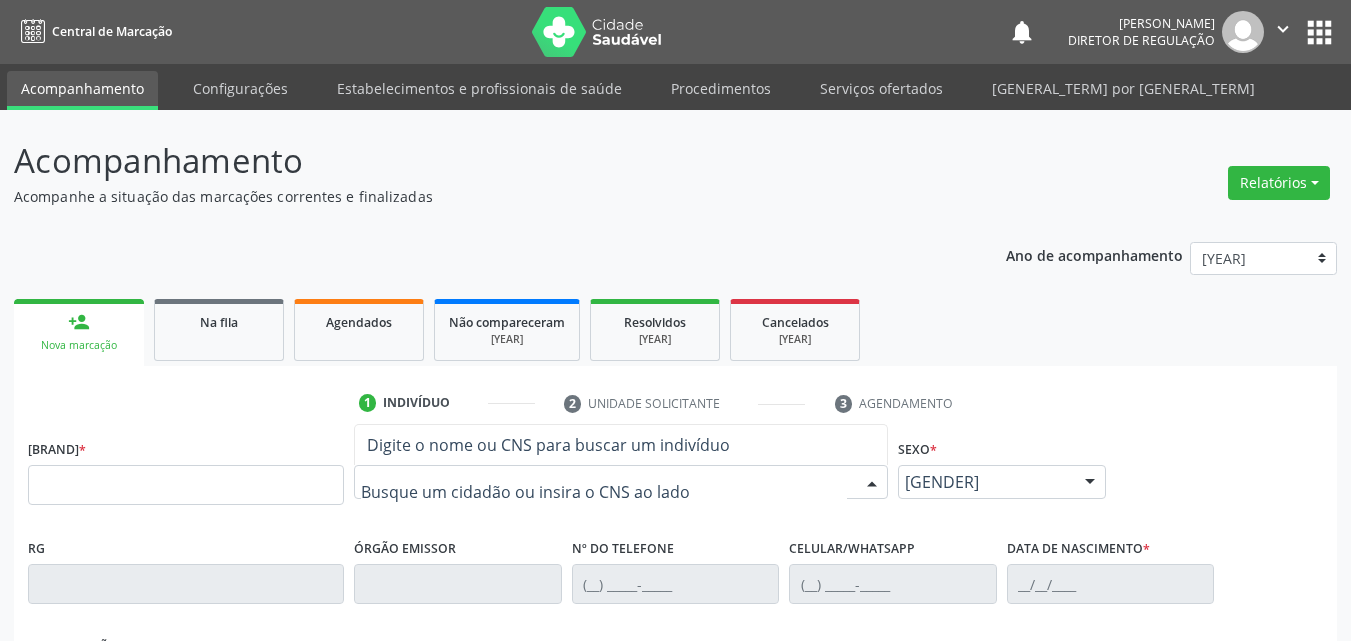 type on "F" 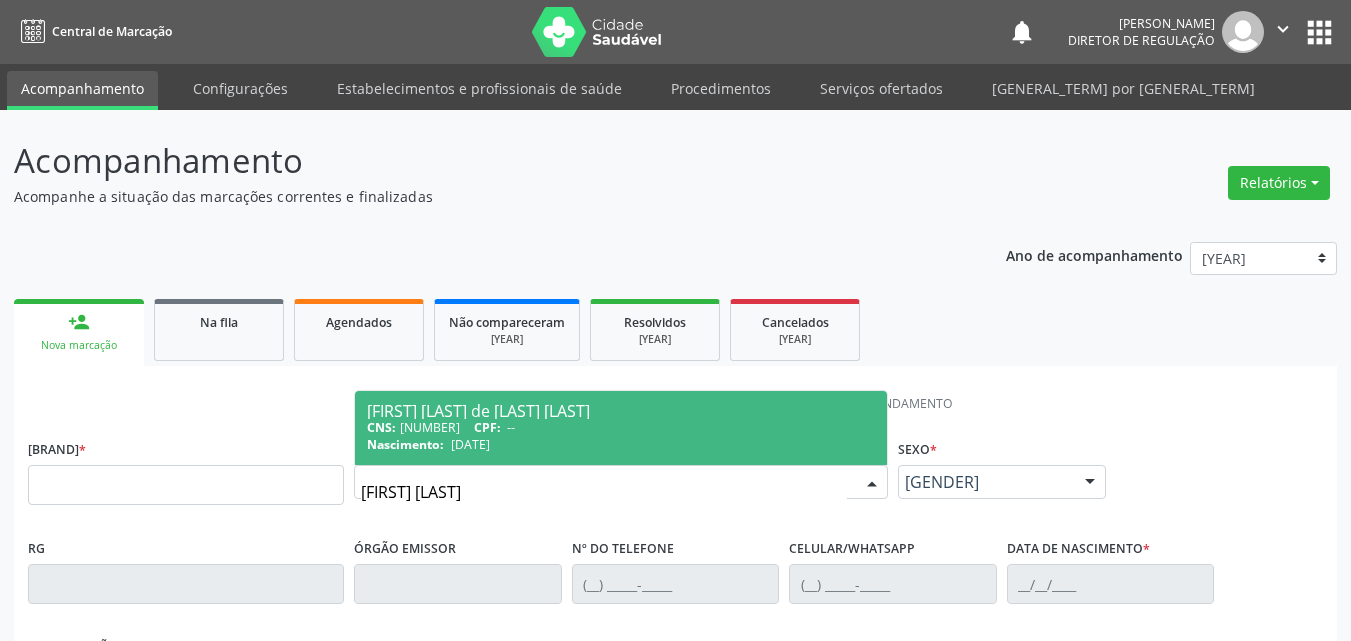 click on "Nascimento:" at bounding box center (381, 427) 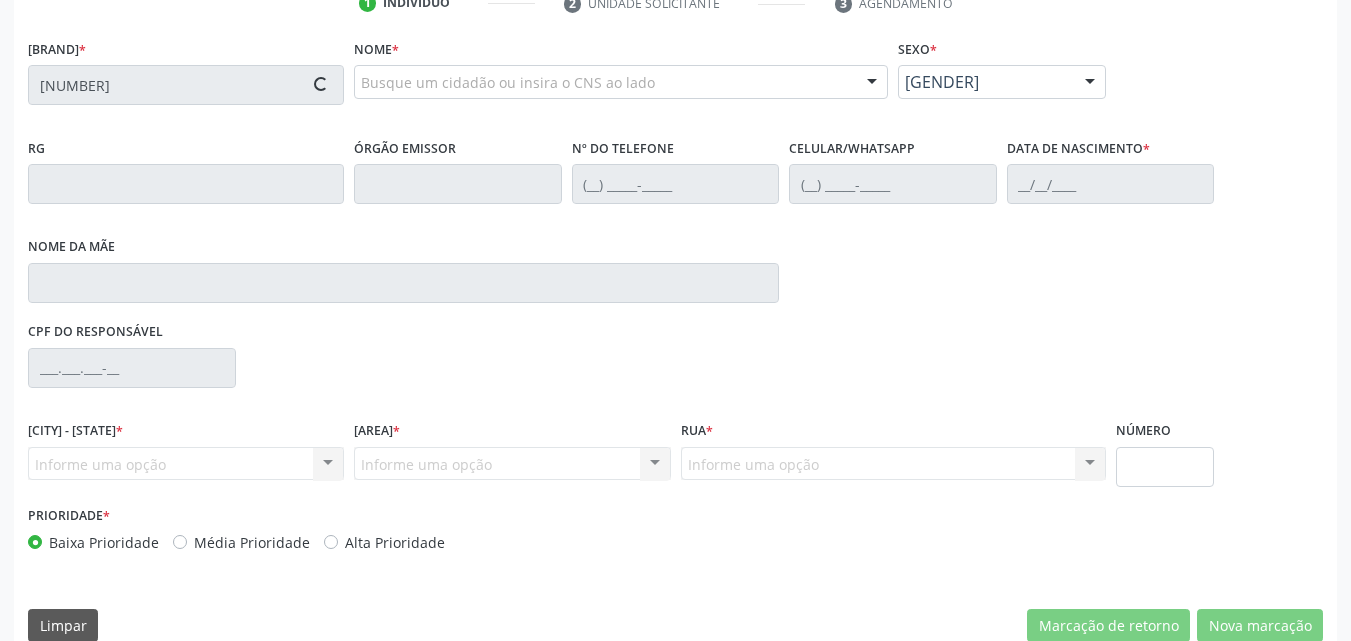 scroll, scrollTop: 429, scrollLeft: 0, axis: vertical 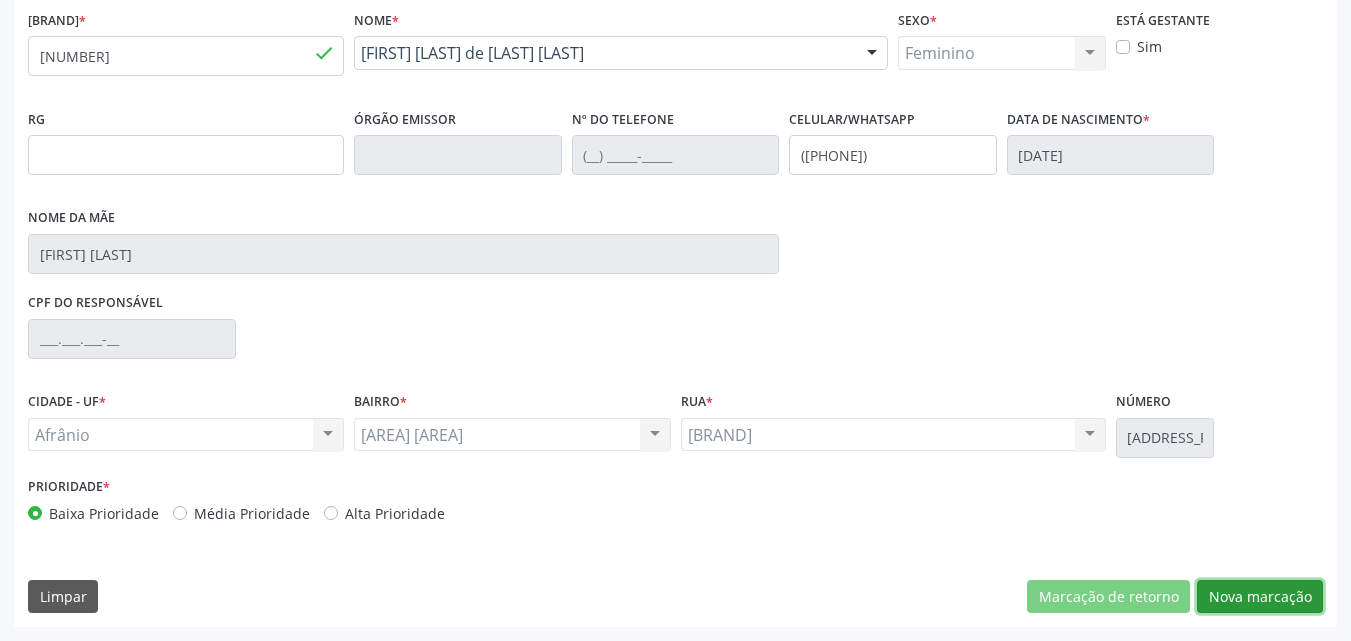 click on "Nova marcação" at bounding box center (1108, 597) 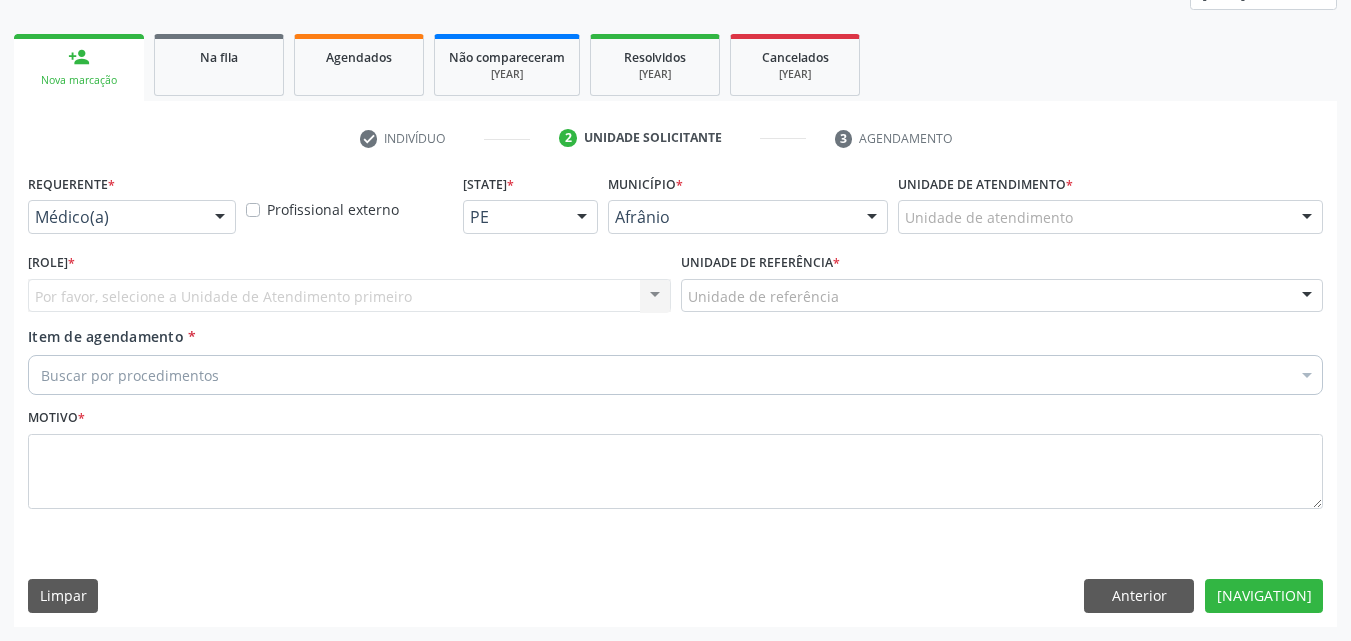 scroll, scrollTop: 265, scrollLeft: 0, axis: vertical 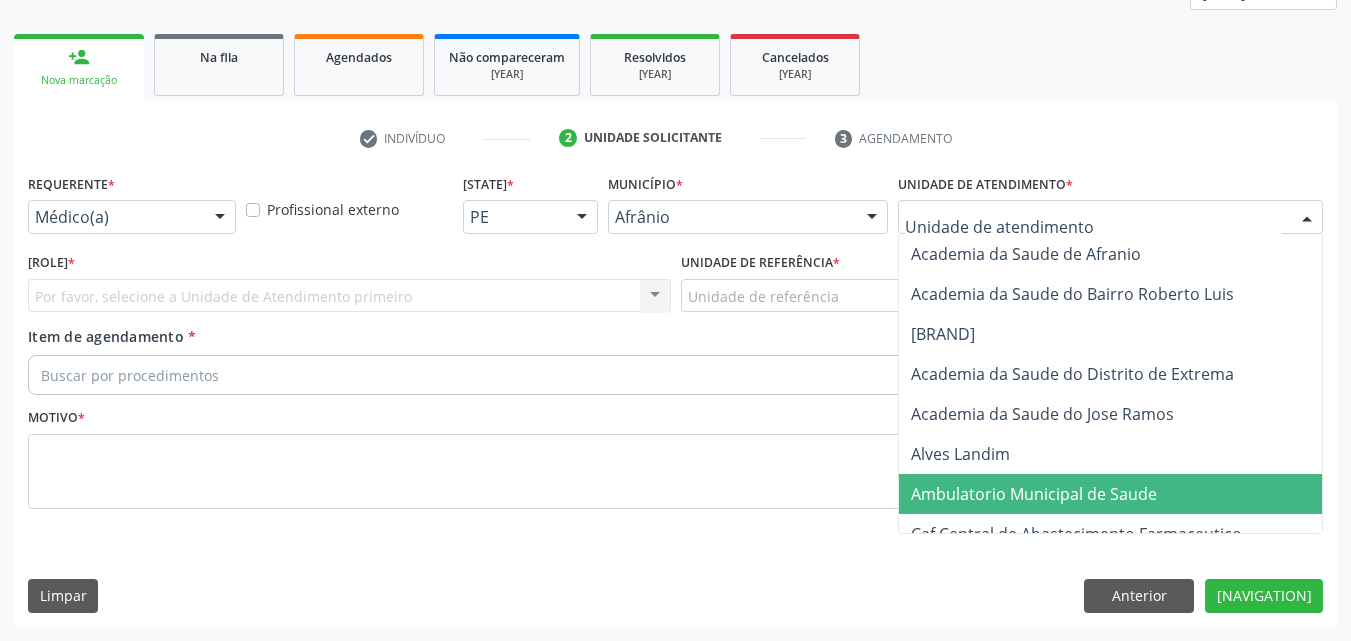 click on "Ambulatorio Municipal de Saude" at bounding box center [1034, 494] 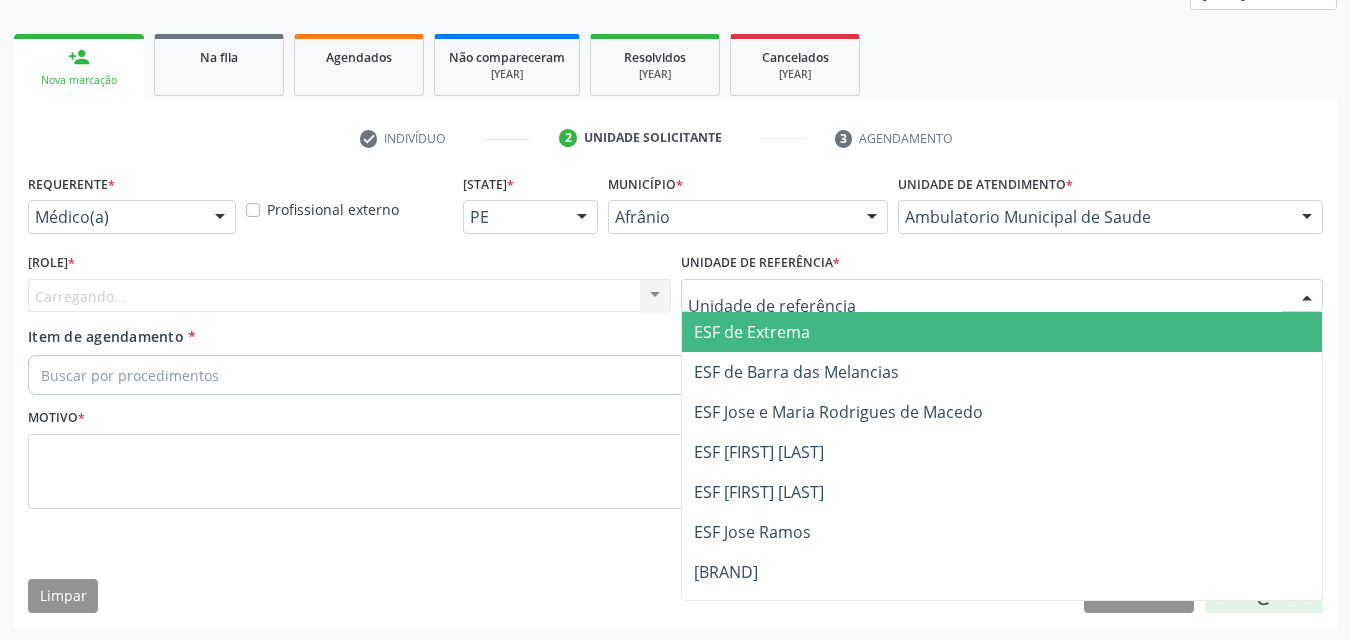 click at bounding box center (1002, 296) 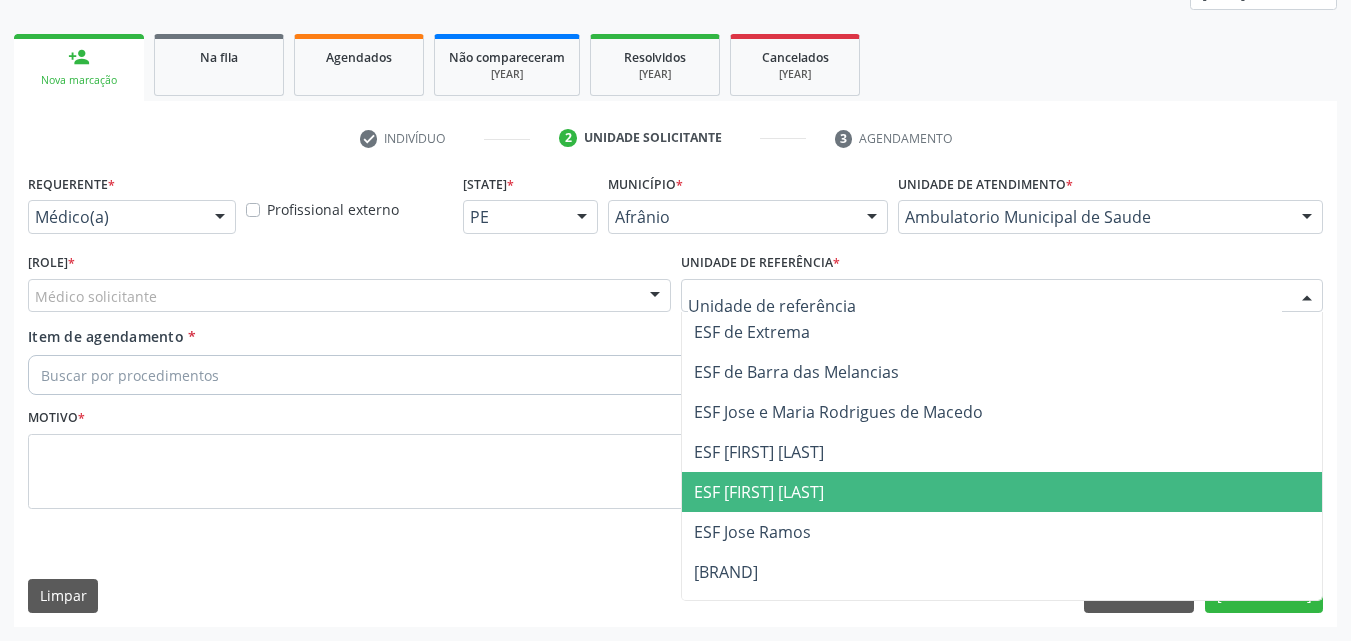 click on "ESF [FIRST] [LAST]" at bounding box center [1002, 492] 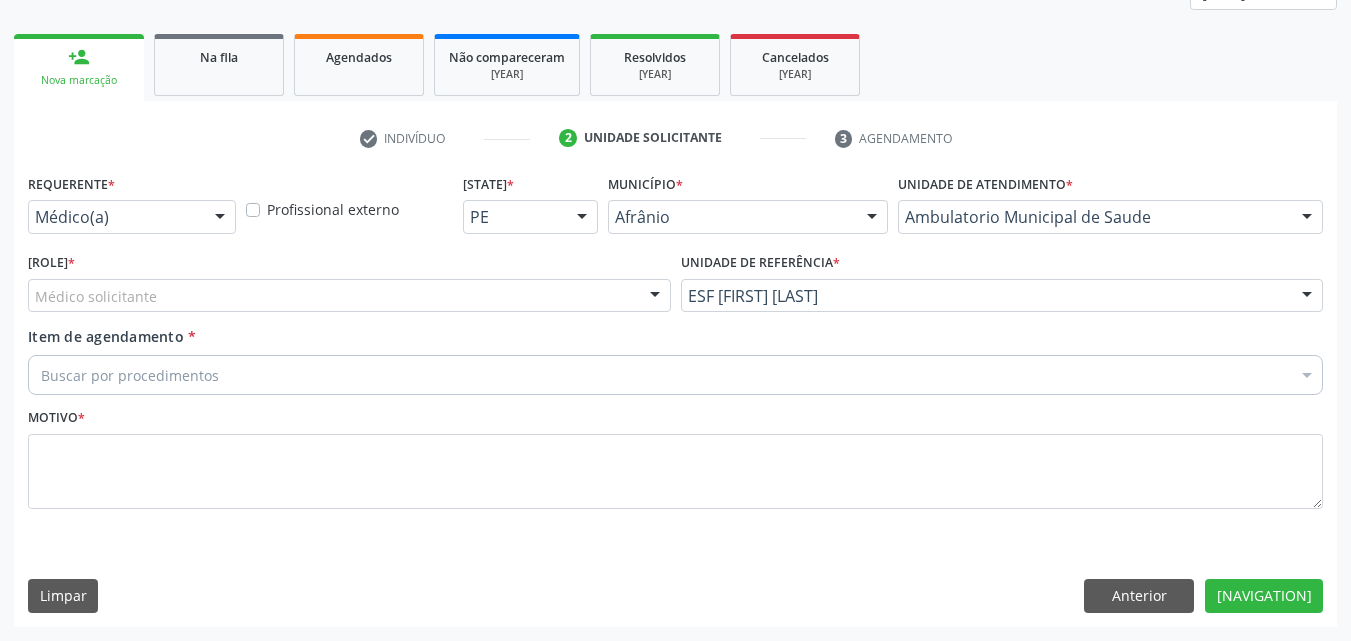 click on "Médico solicitante" at bounding box center (349, 296) 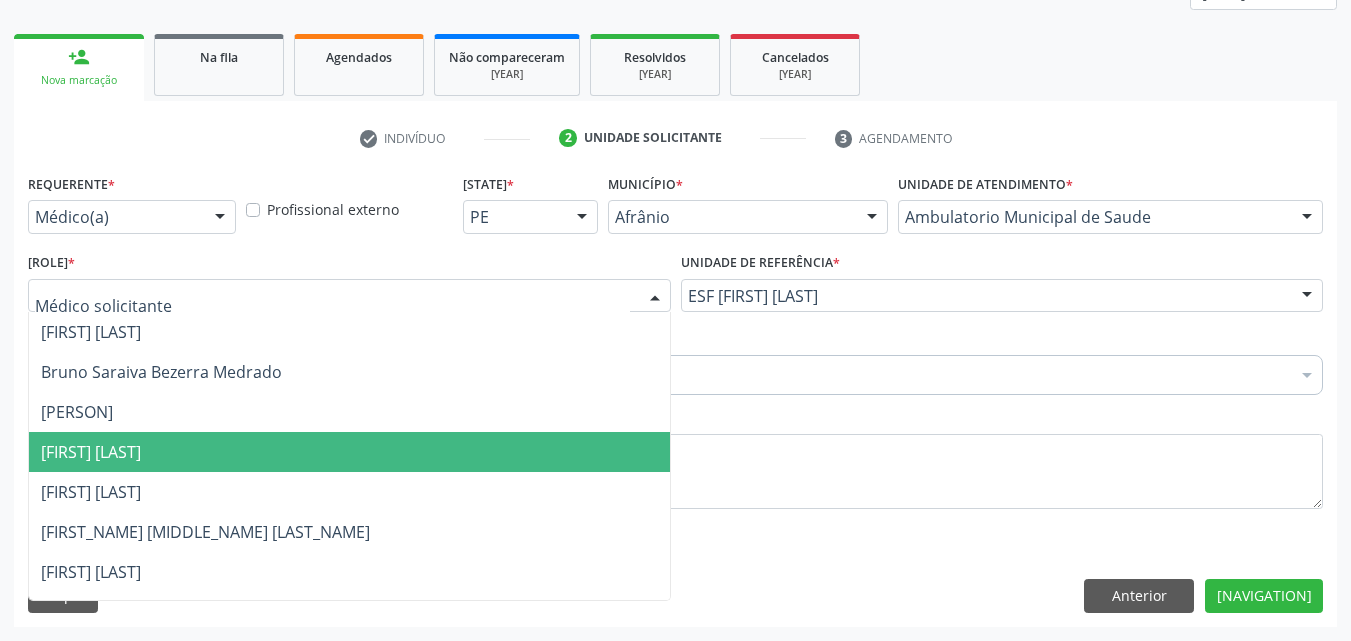click on "[FIRST] [LAST]" at bounding box center (349, 452) 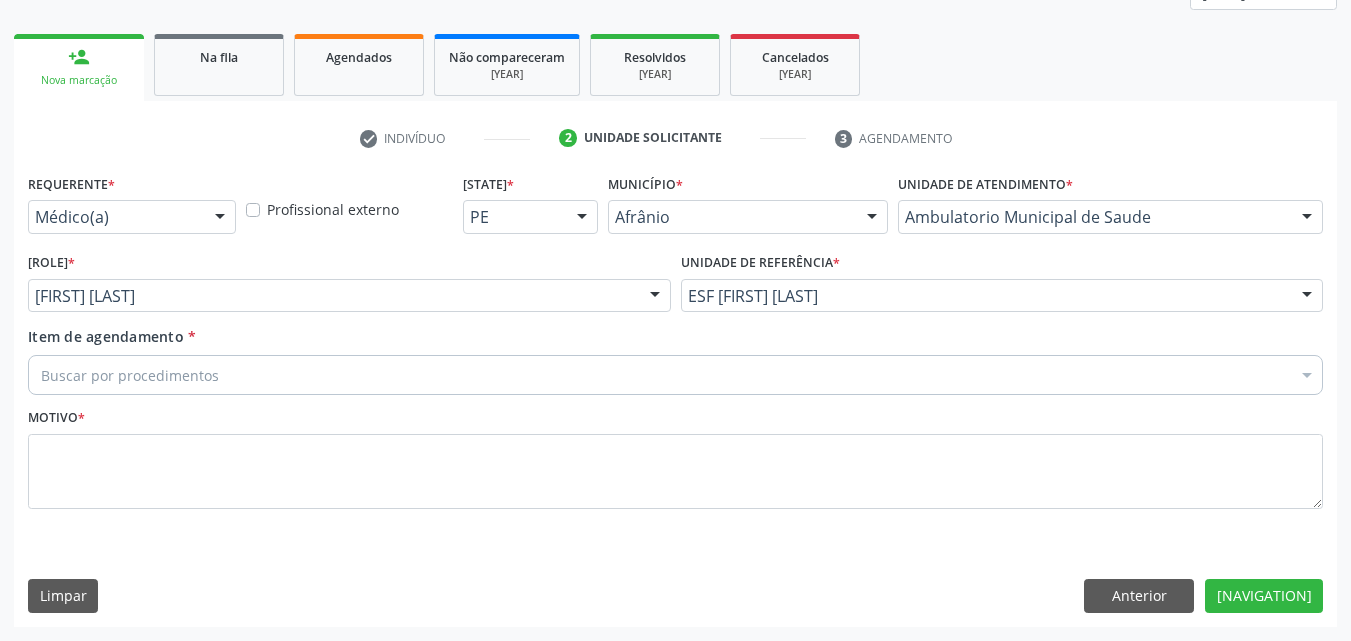 click on "Buscar por procedimentos" at bounding box center [675, 375] 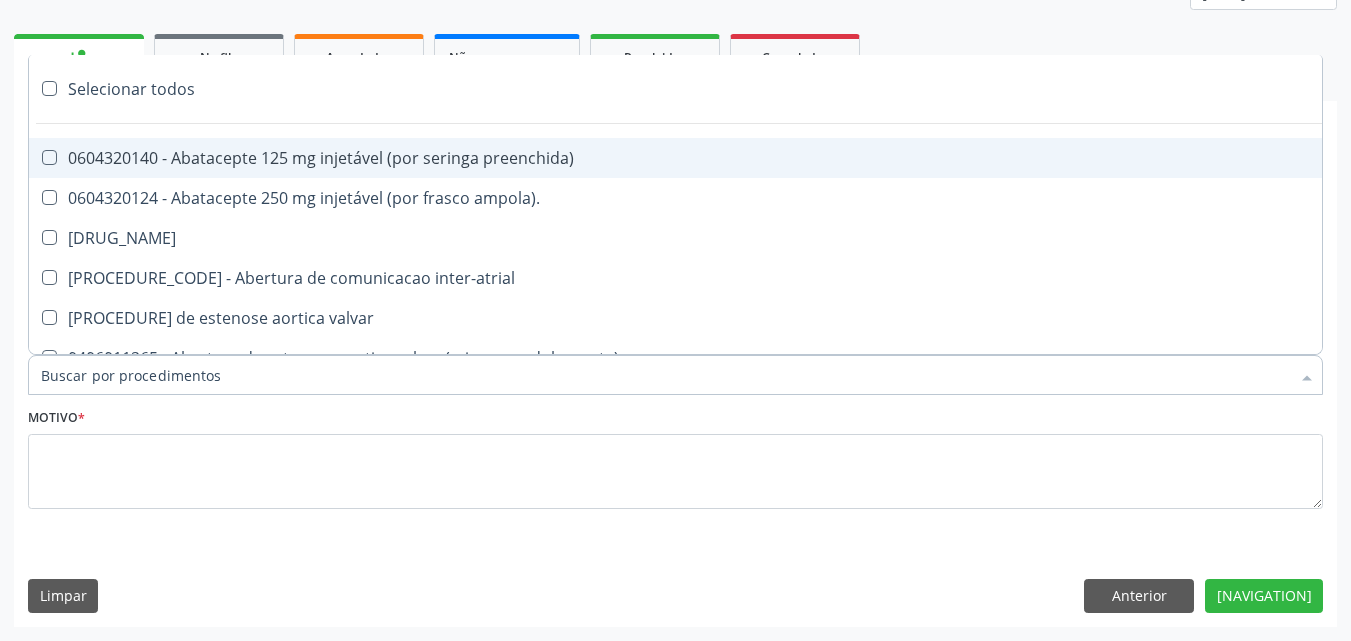click on "Item de agendamento
*" at bounding box center [665, 375] 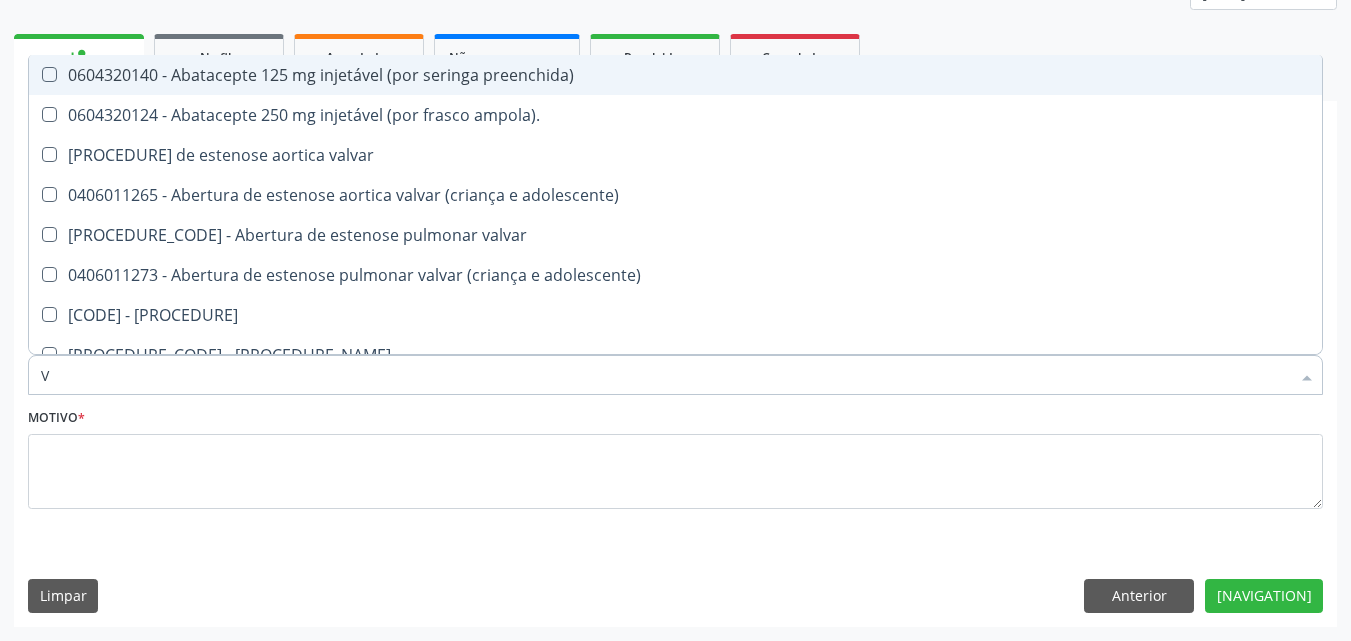 type on "VA" 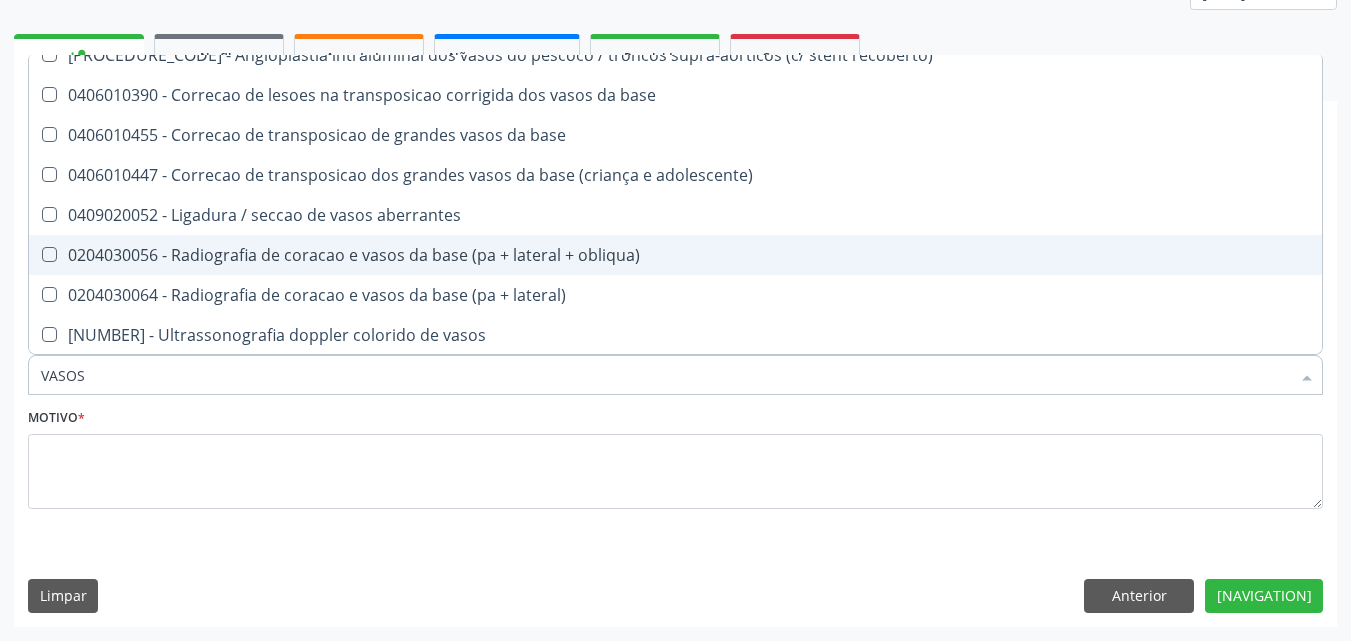 scroll, scrollTop: 501, scrollLeft: 0, axis: vertical 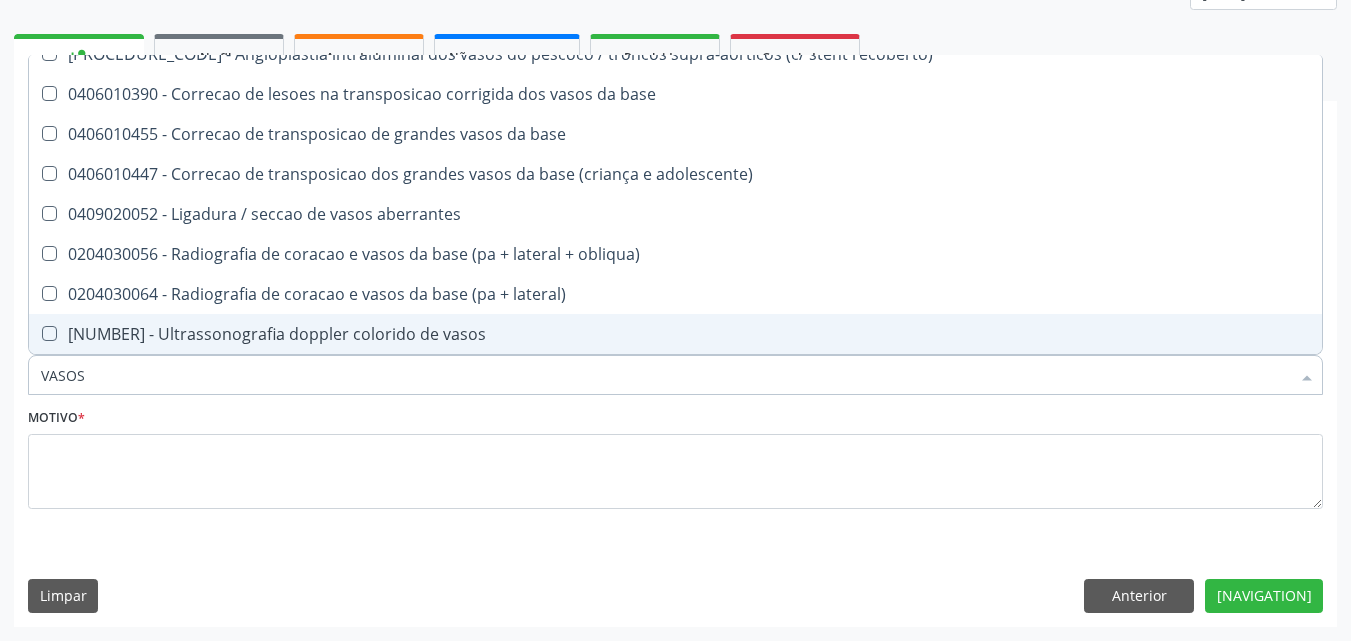 click on "[NUMBER] - Ultrassonografia doppler colorido de vasos" at bounding box center [675, 334] 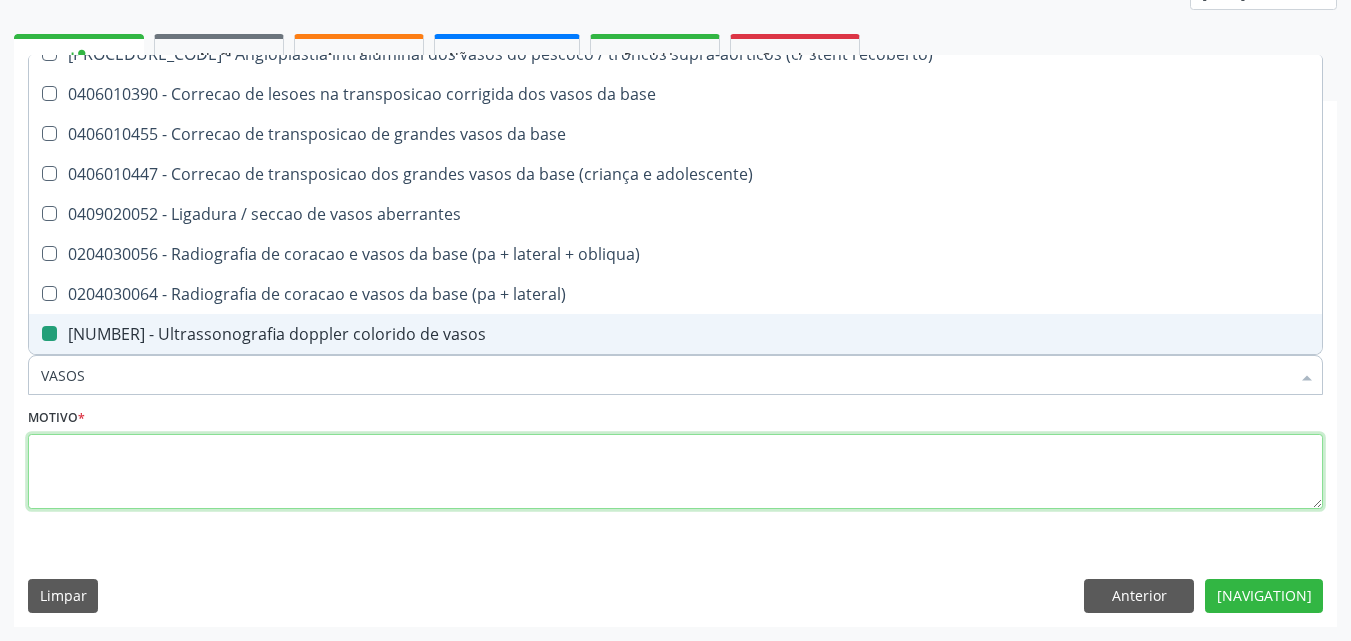 click at bounding box center [675, 472] 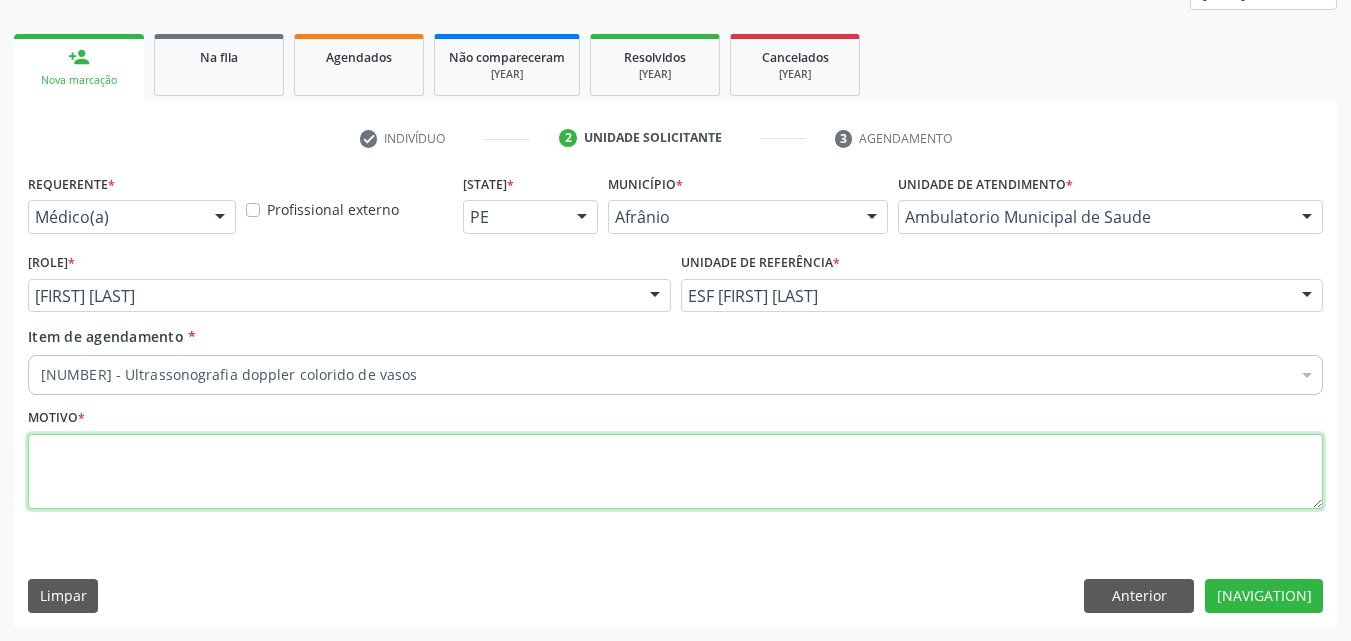 scroll, scrollTop: 0, scrollLeft: 0, axis: both 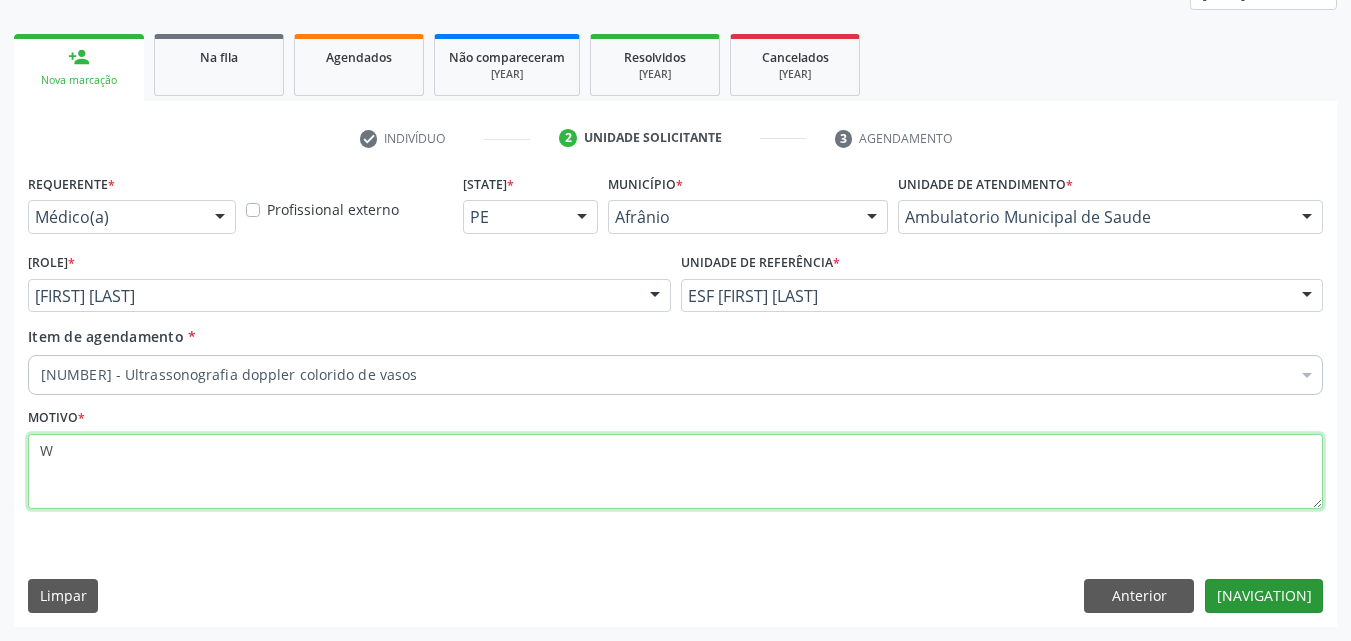 type on "W" 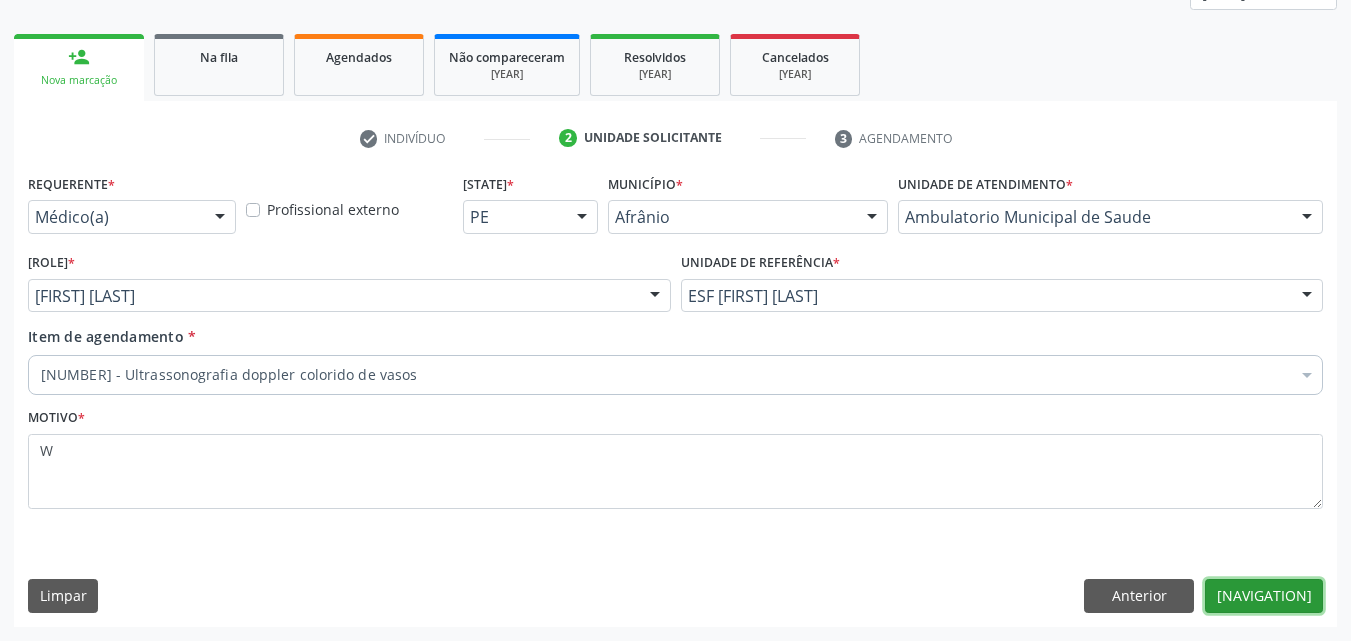 click on "[NAVIGATION]" at bounding box center [1264, 596] 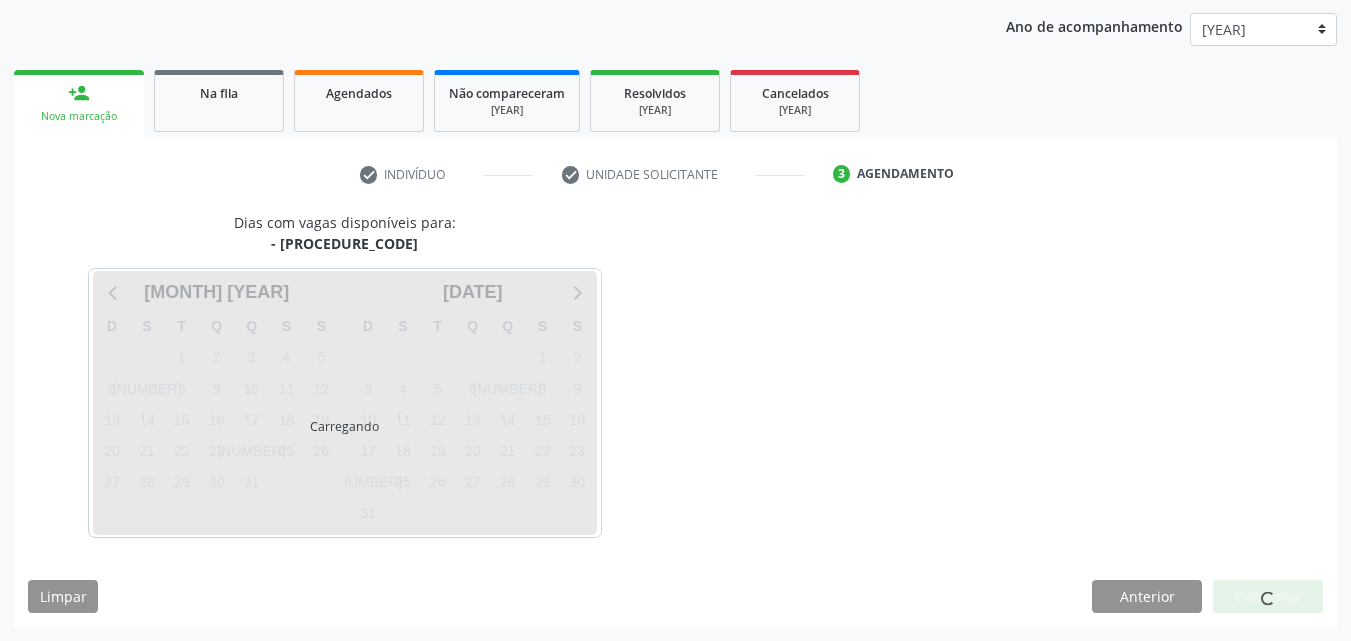 scroll, scrollTop: 229, scrollLeft: 0, axis: vertical 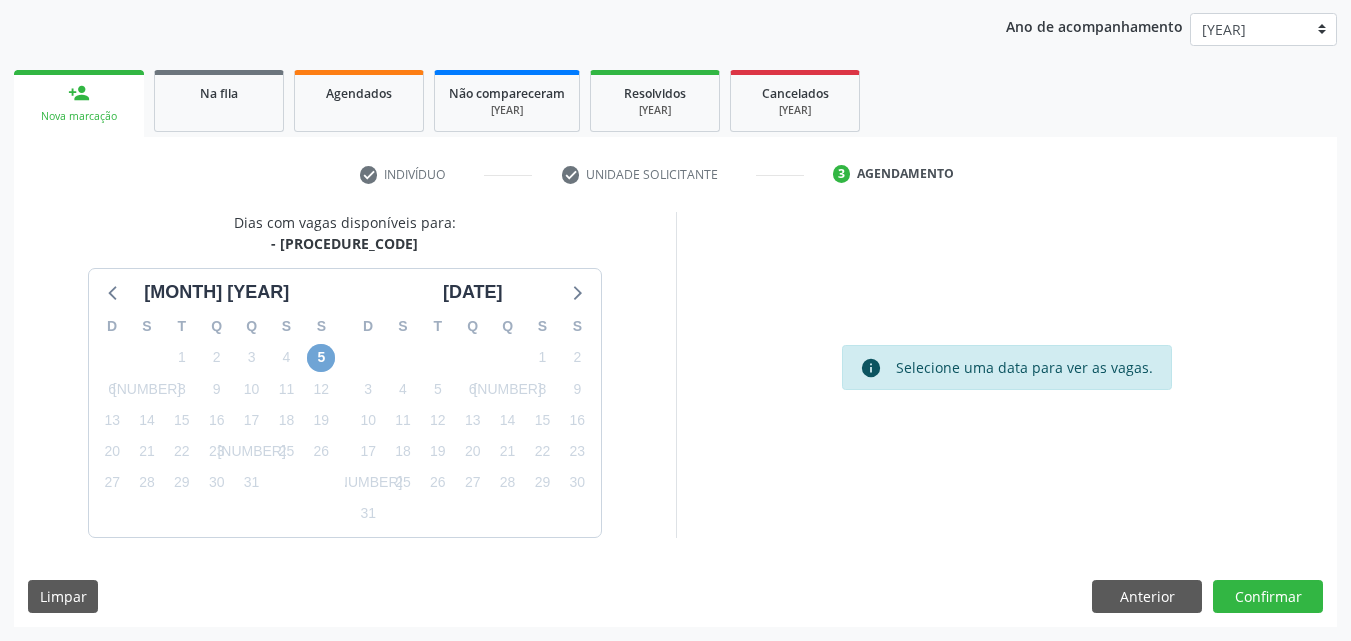click on "5" at bounding box center (321, 358) 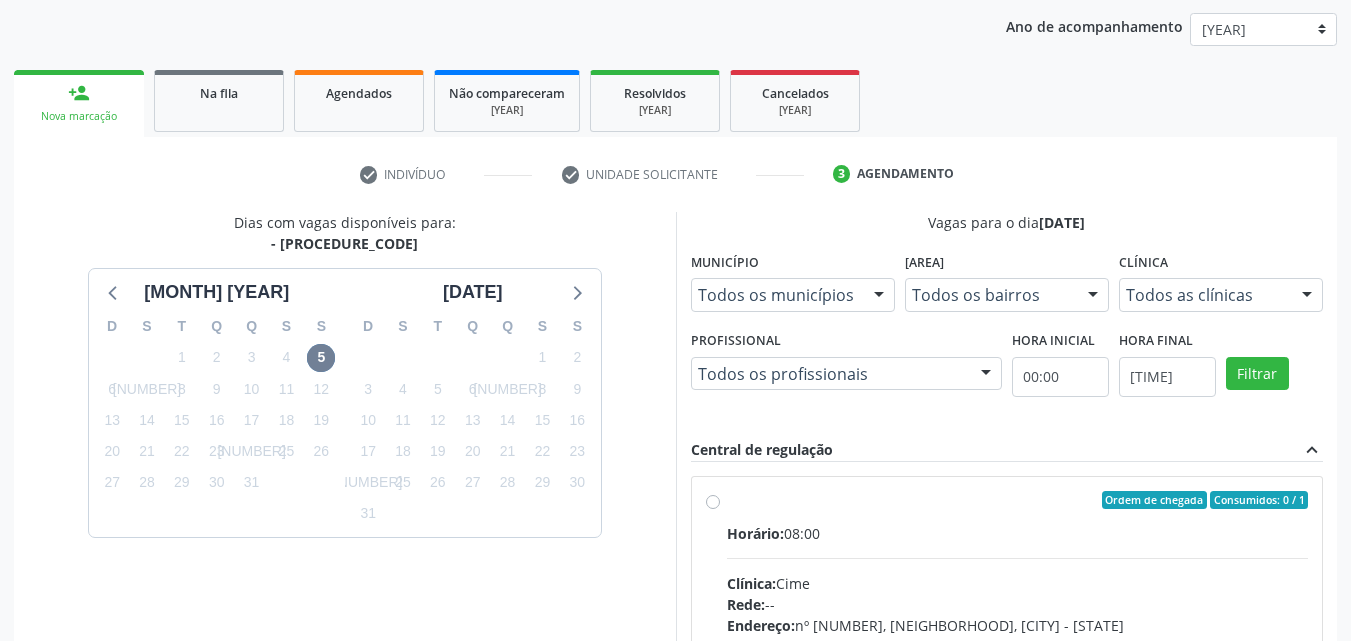 click on "[ORDER]" at bounding box center (1018, 500) 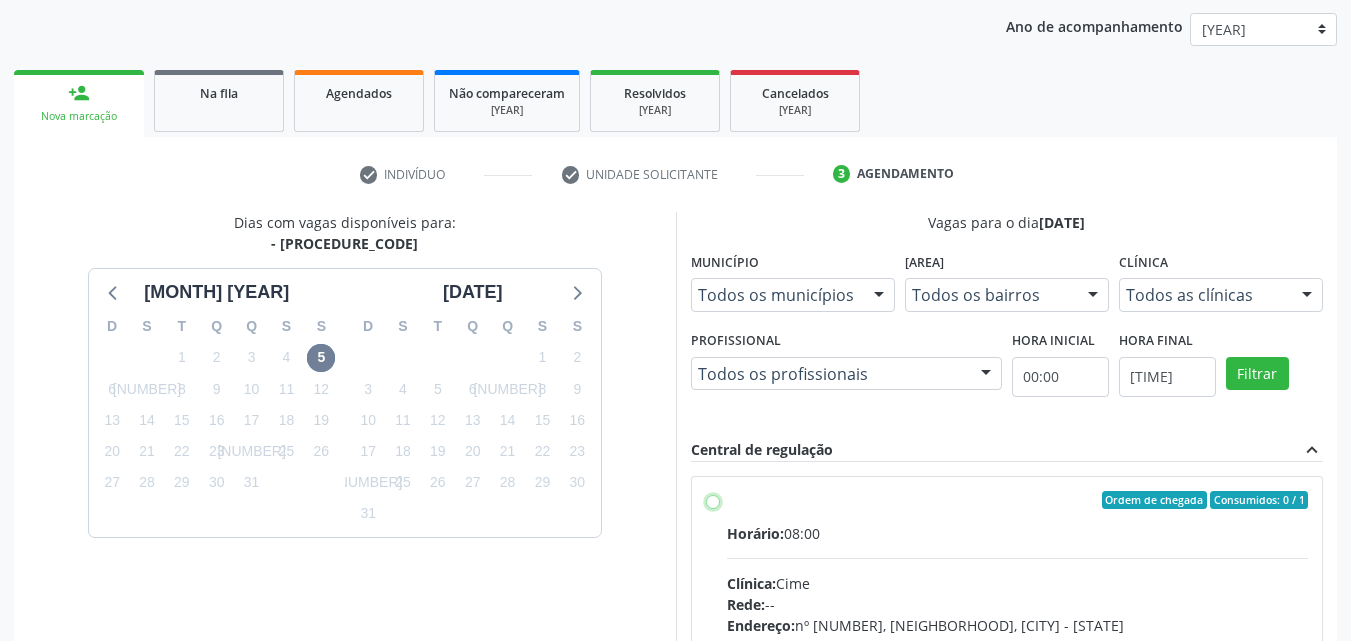 click on "Ordem de chegada
Consumidos: 0 / 1
Horário:   [TIME]
Clínica:  [CLINIC_NAME]
Rede:
--
Endereço:   nº [NUMBER], [STREET], [CITY] - [STATE]
Telefone:   [PHONE]
Profissional:
--
Informações adicionais sobre o atendimento
Idade de atendimento:
Sem restrição
Gênero(s) atendido(s):
Sem restrição
Informações adicionais:
--" at bounding box center (713, 500) 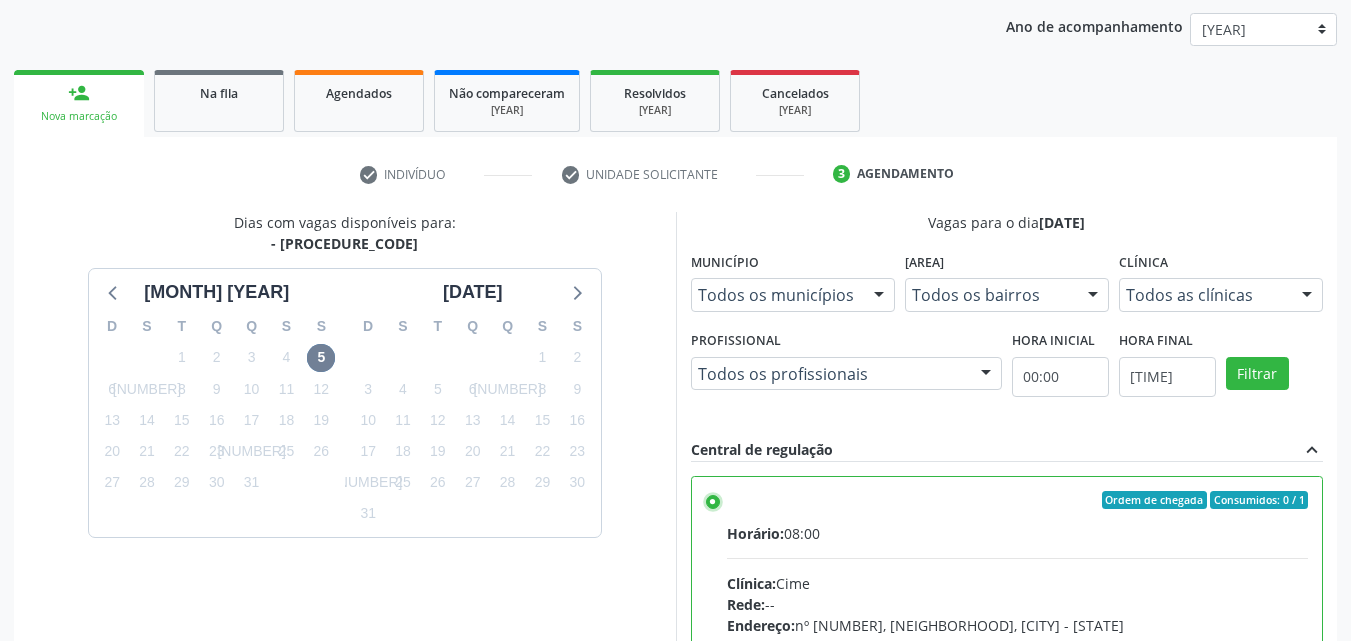 scroll, scrollTop: 99, scrollLeft: 0, axis: vertical 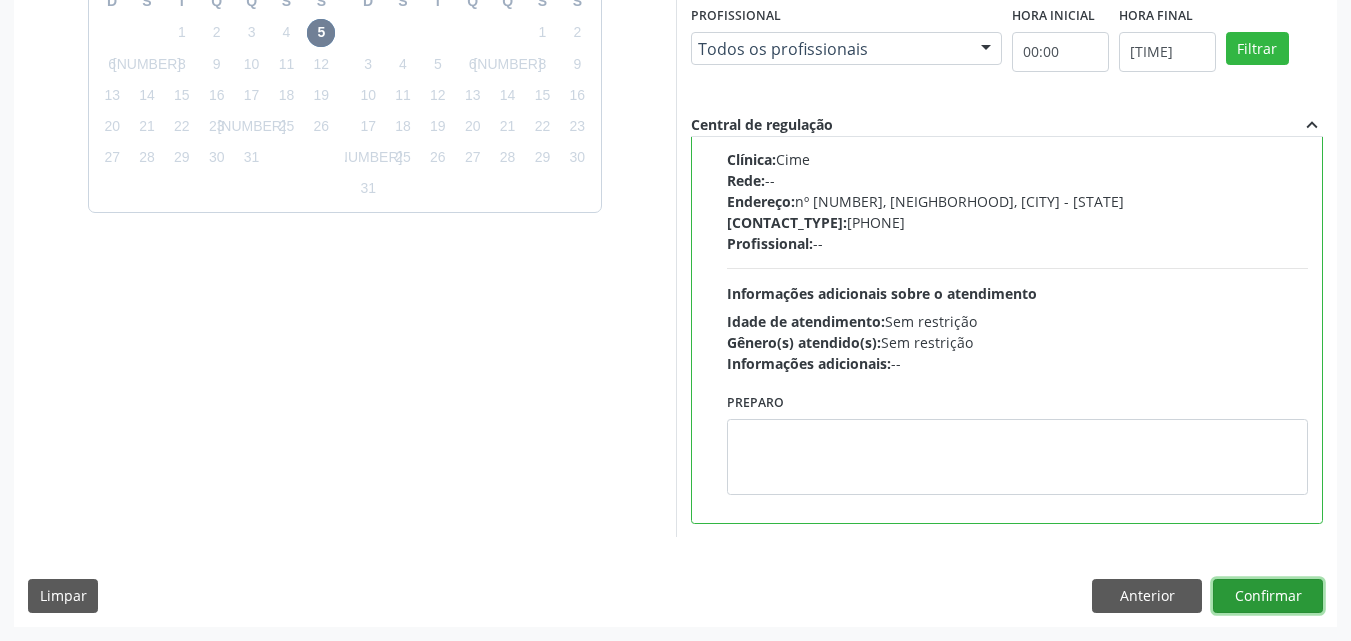click on "Confirmar" at bounding box center [1268, 596] 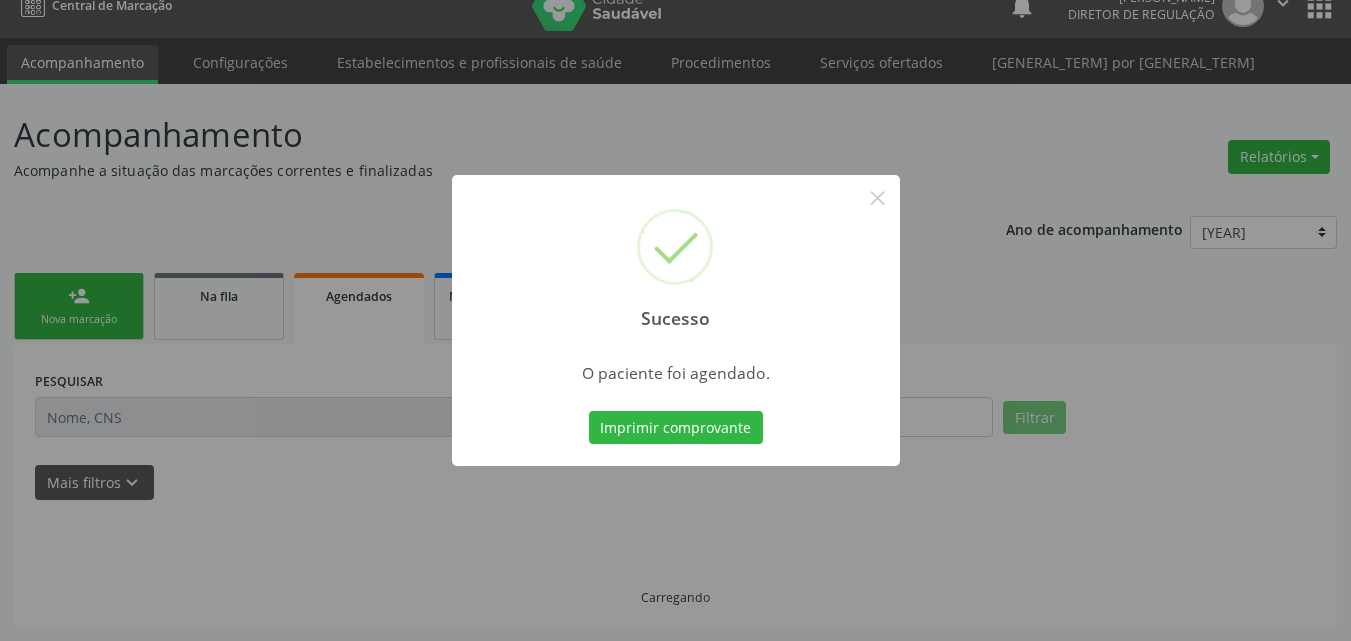scroll, scrollTop: 26, scrollLeft: 0, axis: vertical 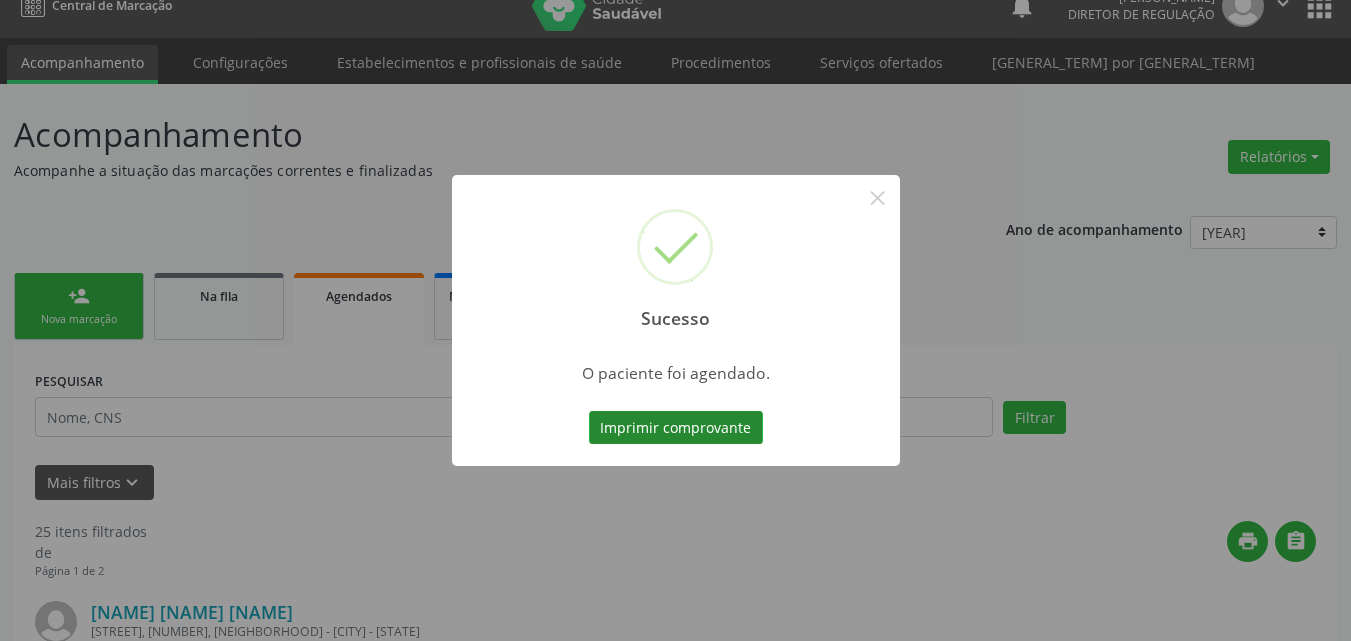 click on "Imprimir comprovante" at bounding box center [676, 428] 